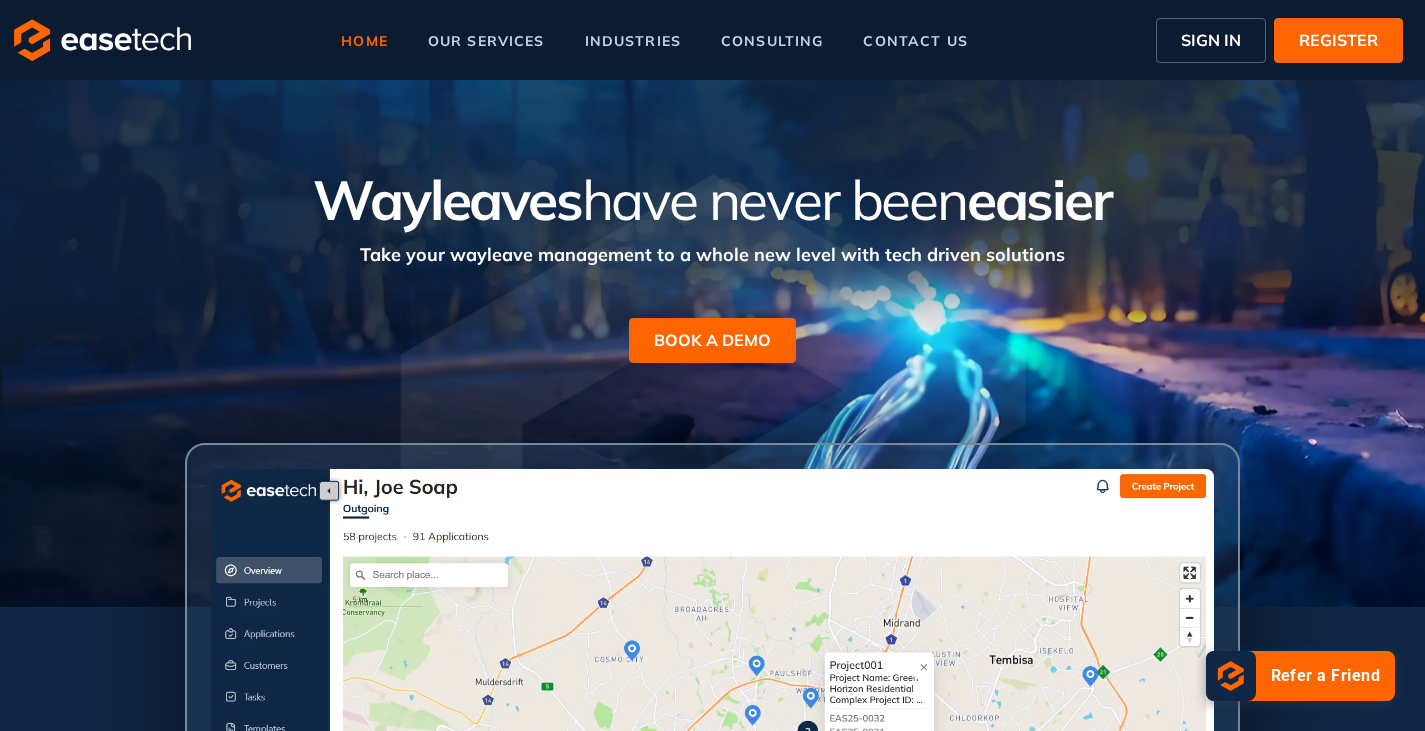 scroll, scrollTop: 0, scrollLeft: 0, axis: both 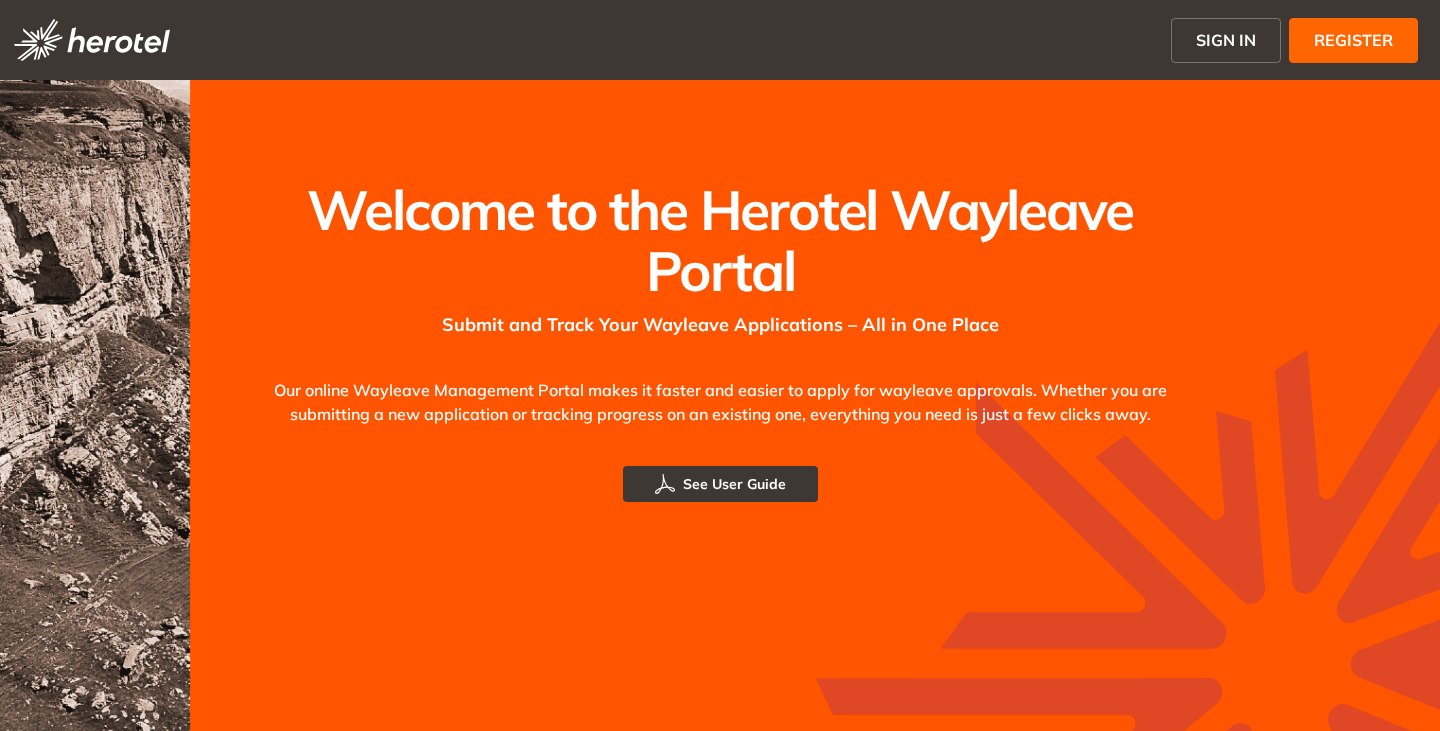 click on "SIGN IN" at bounding box center (1226, 40) 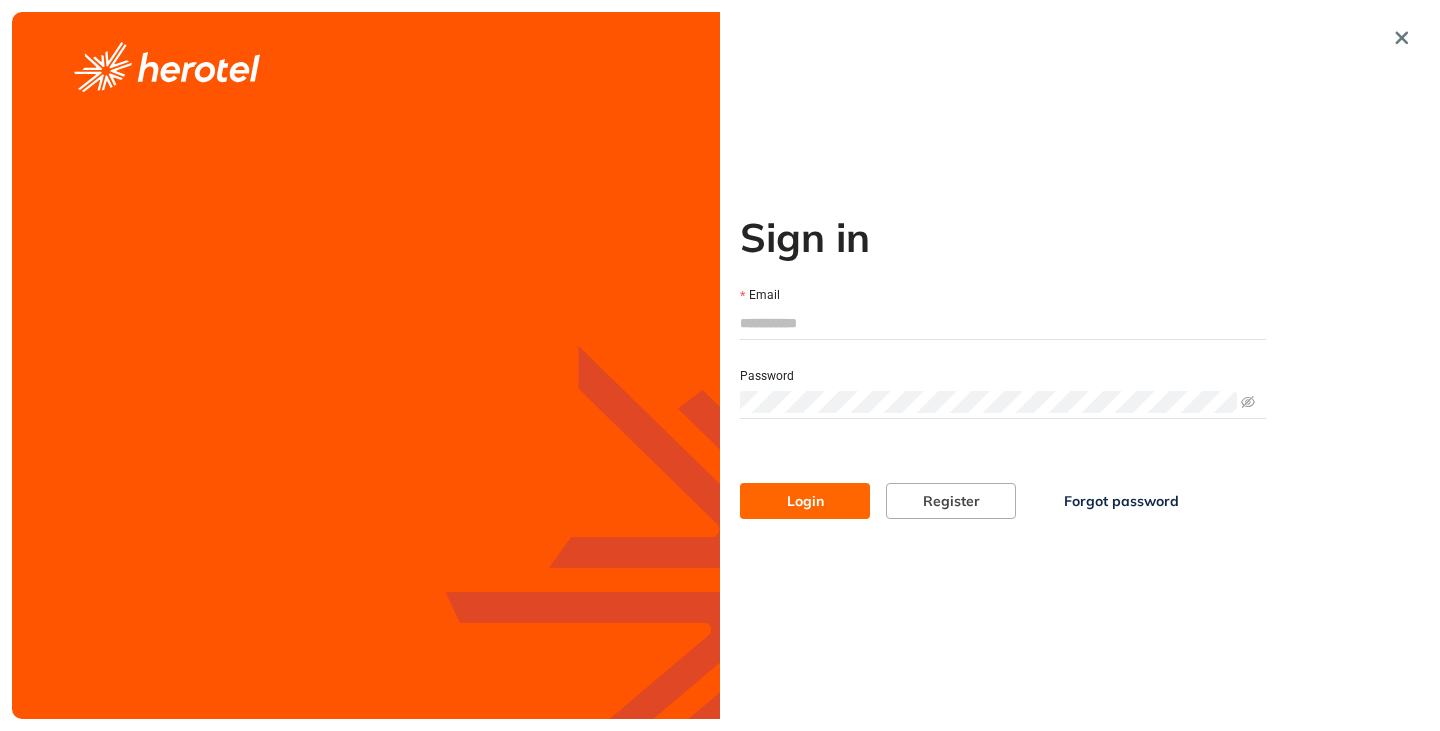 click on "Email" at bounding box center (1003, 323) 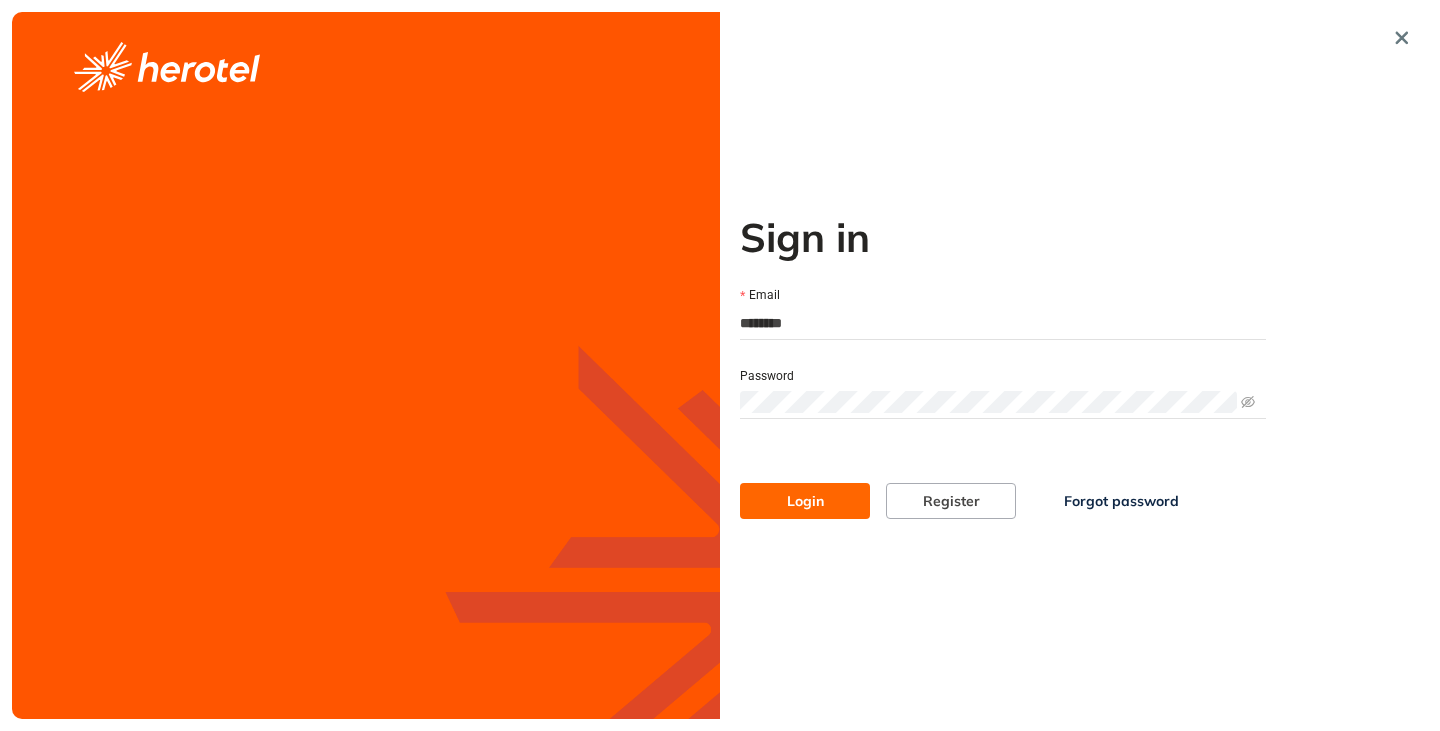 type on "**********" 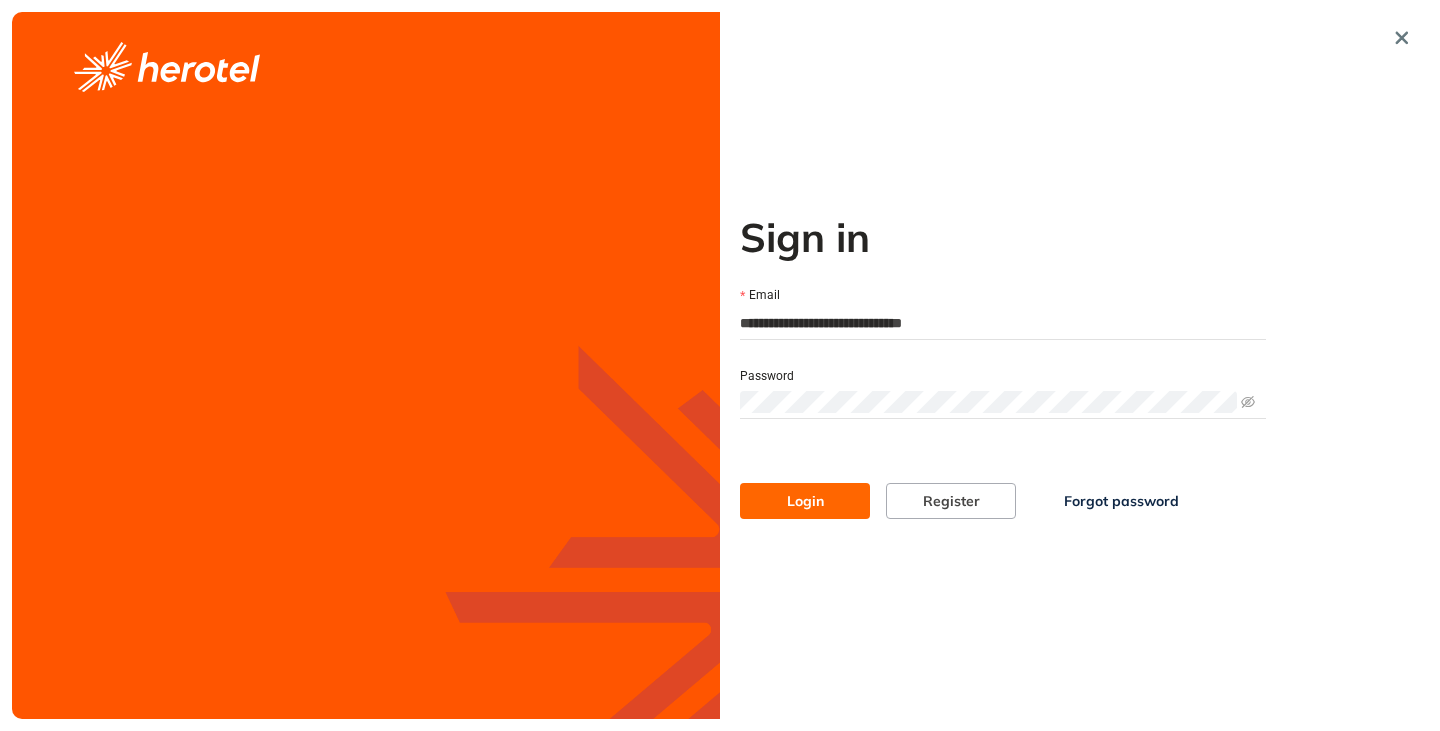 click on "Login" at bounding box center [805, 501] 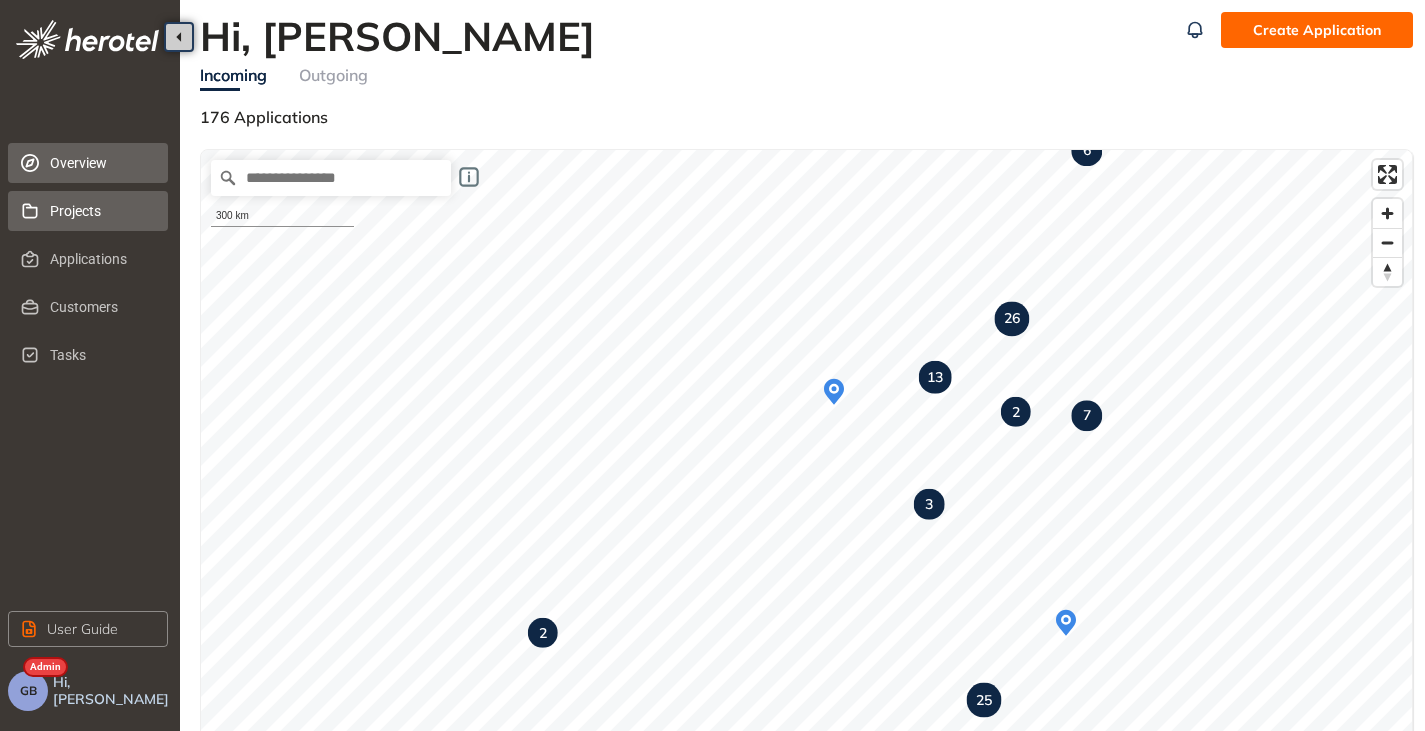 click on "Projects" at bounding box center [101, 211] 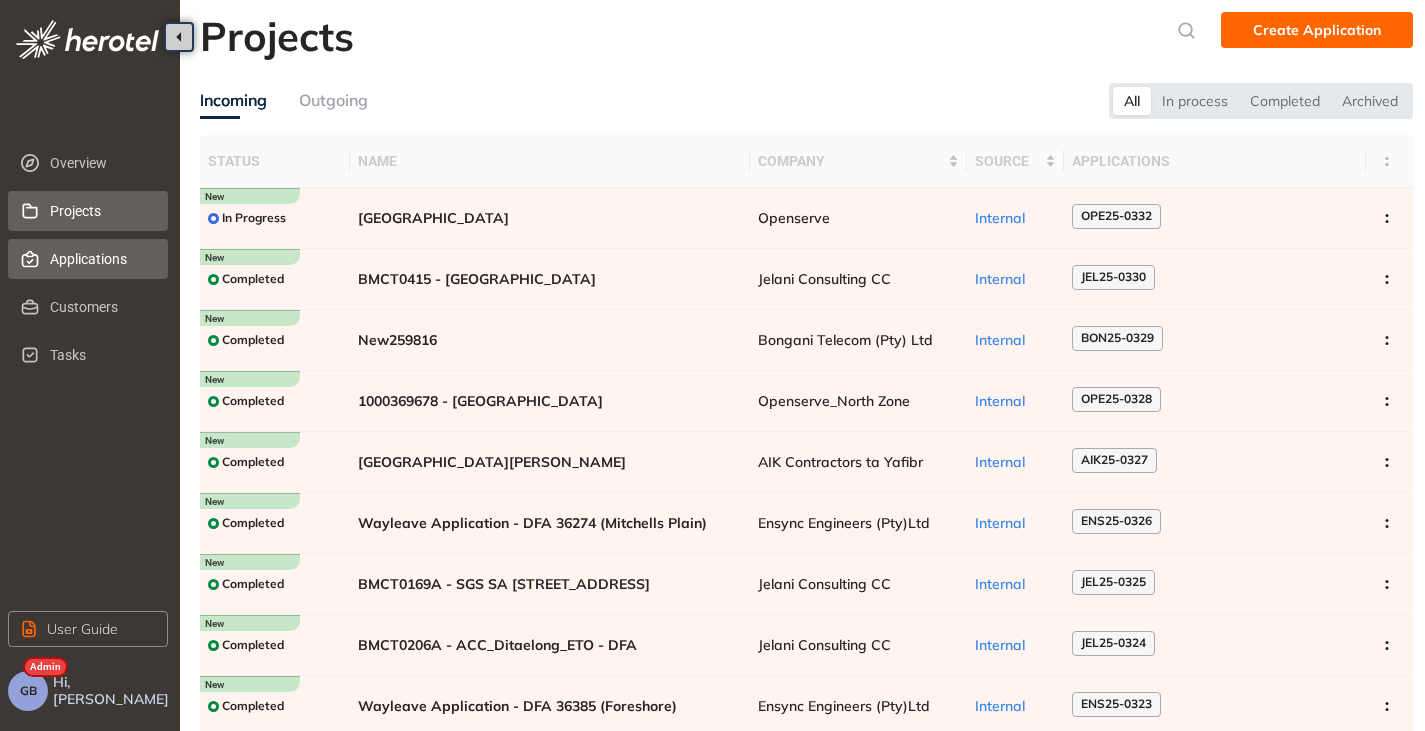 click on "Applications" at bounding box center [101, 259] 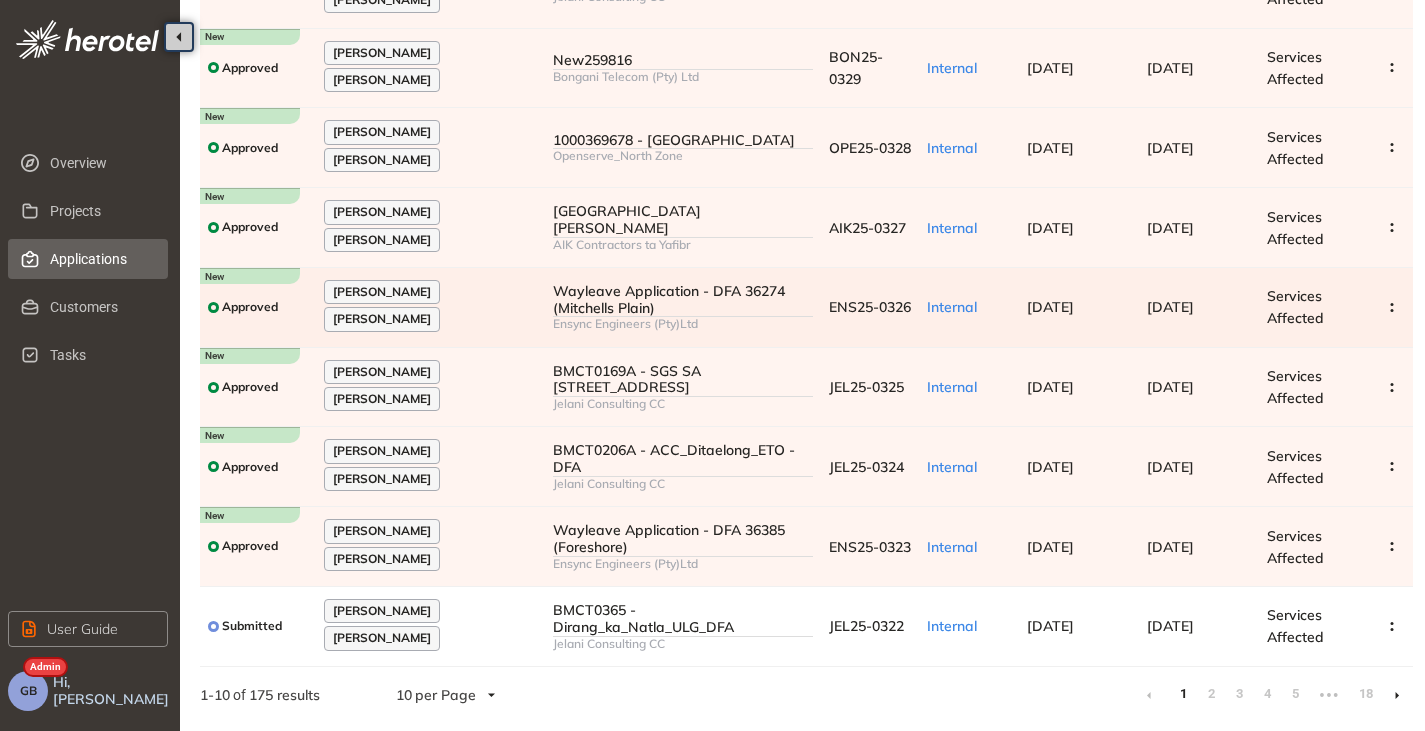scroll, scrollTop: 0, scrollLeft: 0, axis: both 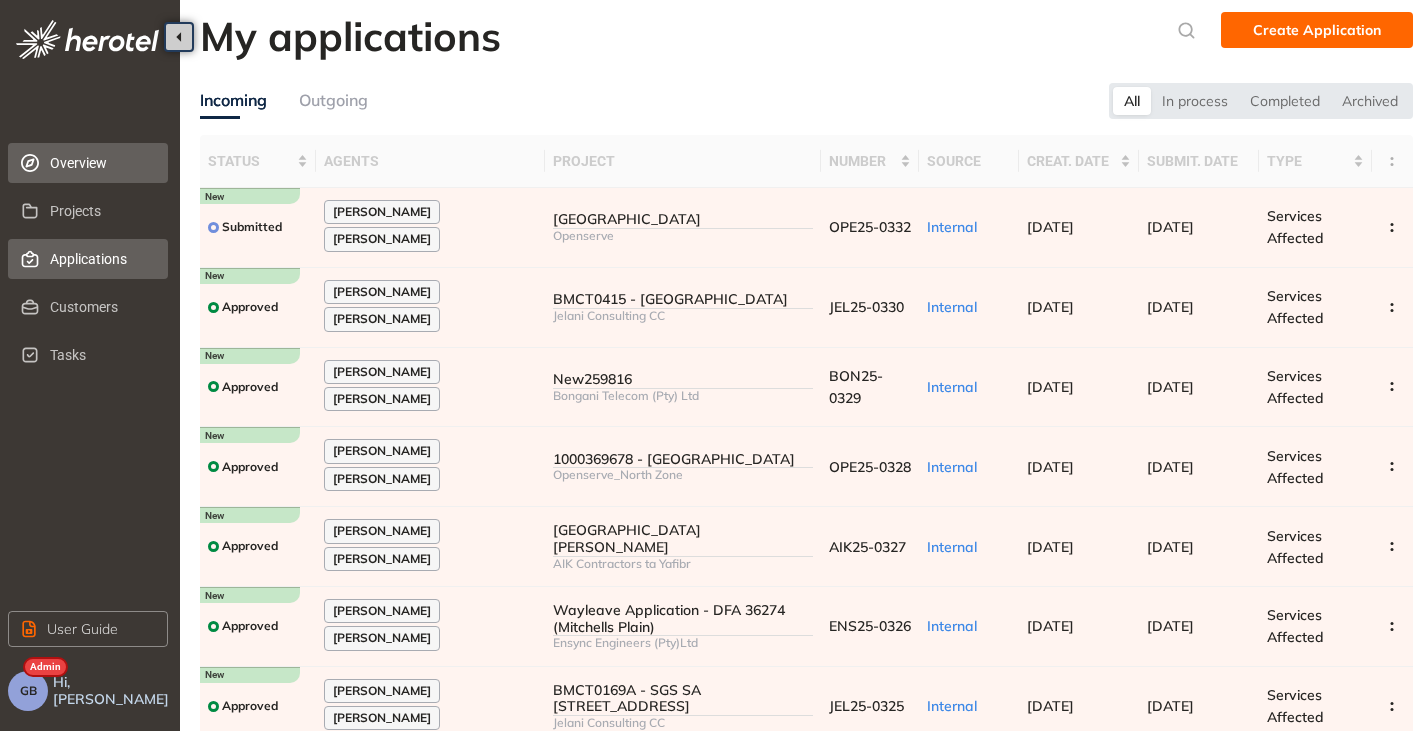 click on "Overview" at bounding box center (101, 163) 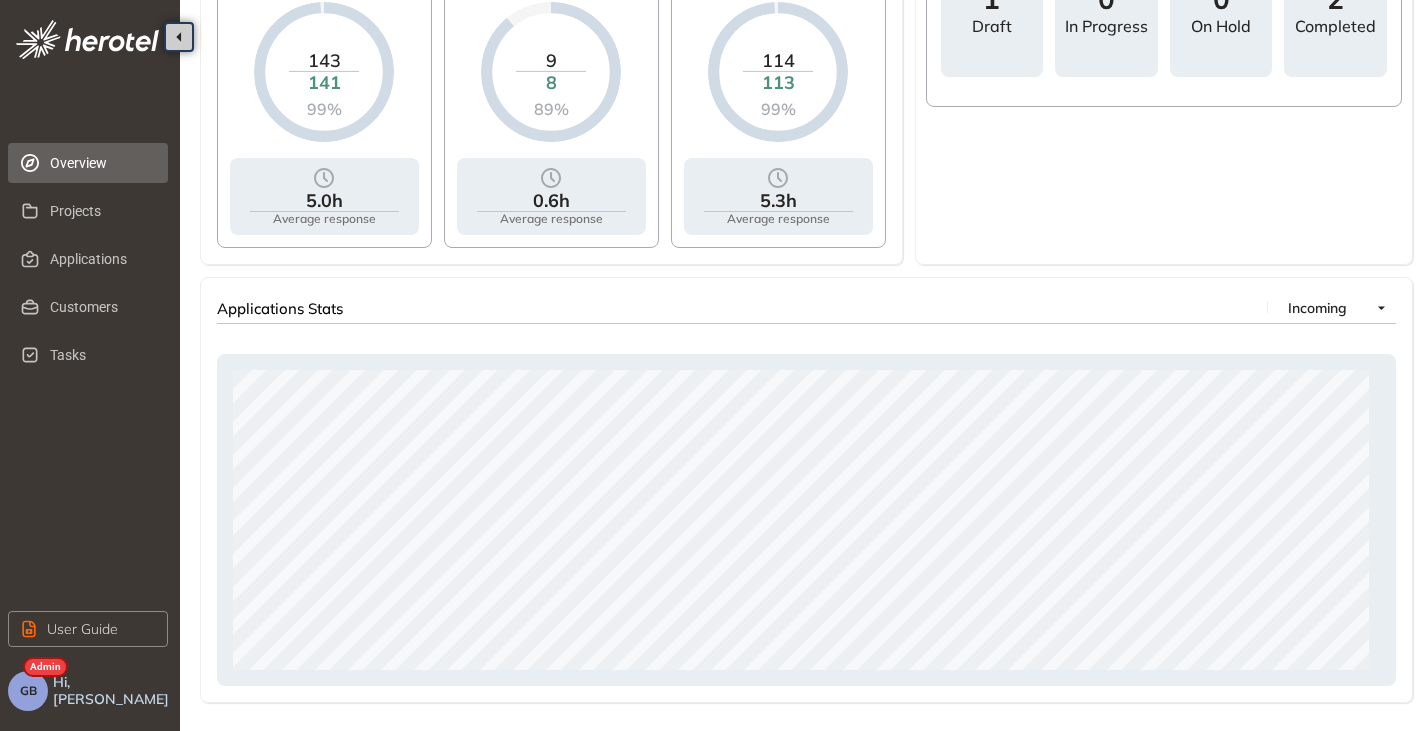 scroll, scrollTop: 978, scrollLeft: 0, axis: vertical 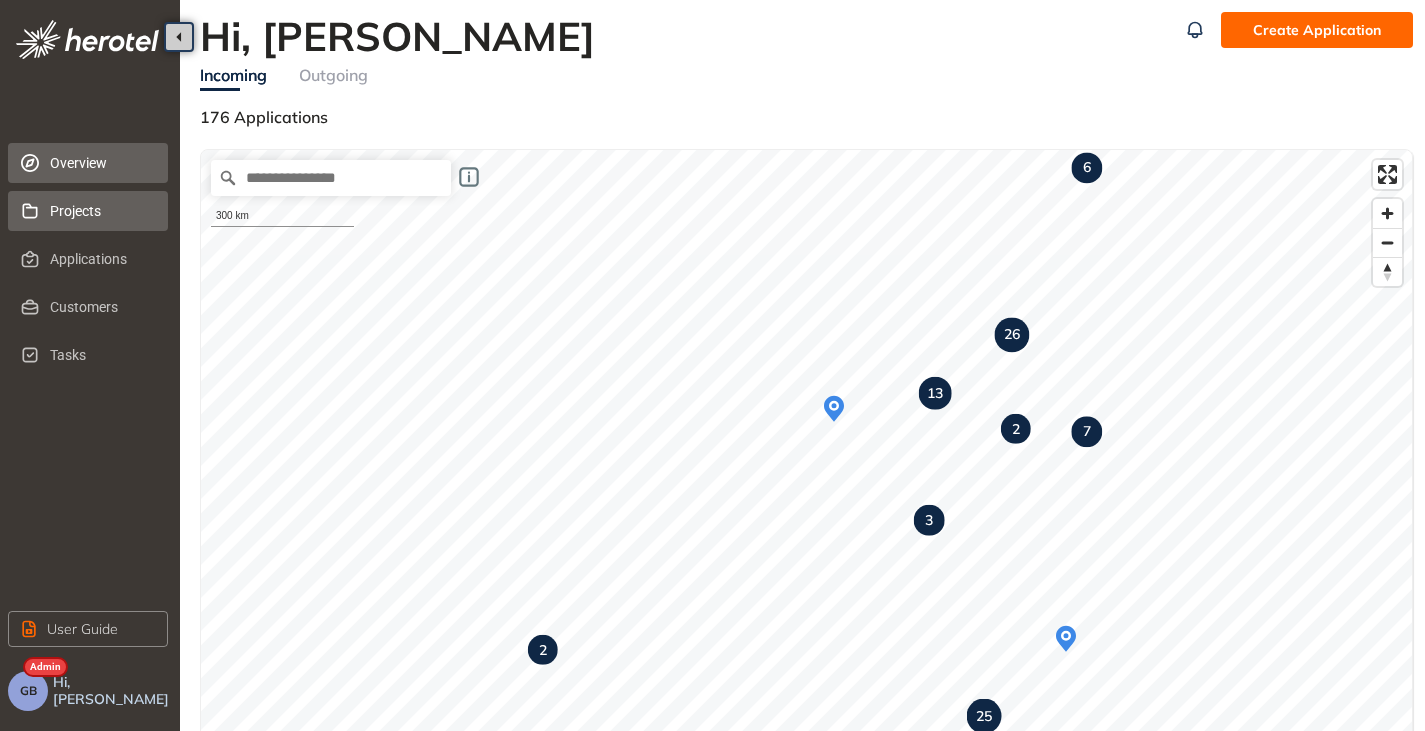 click on "Projects" at bounding box center (101, 211) 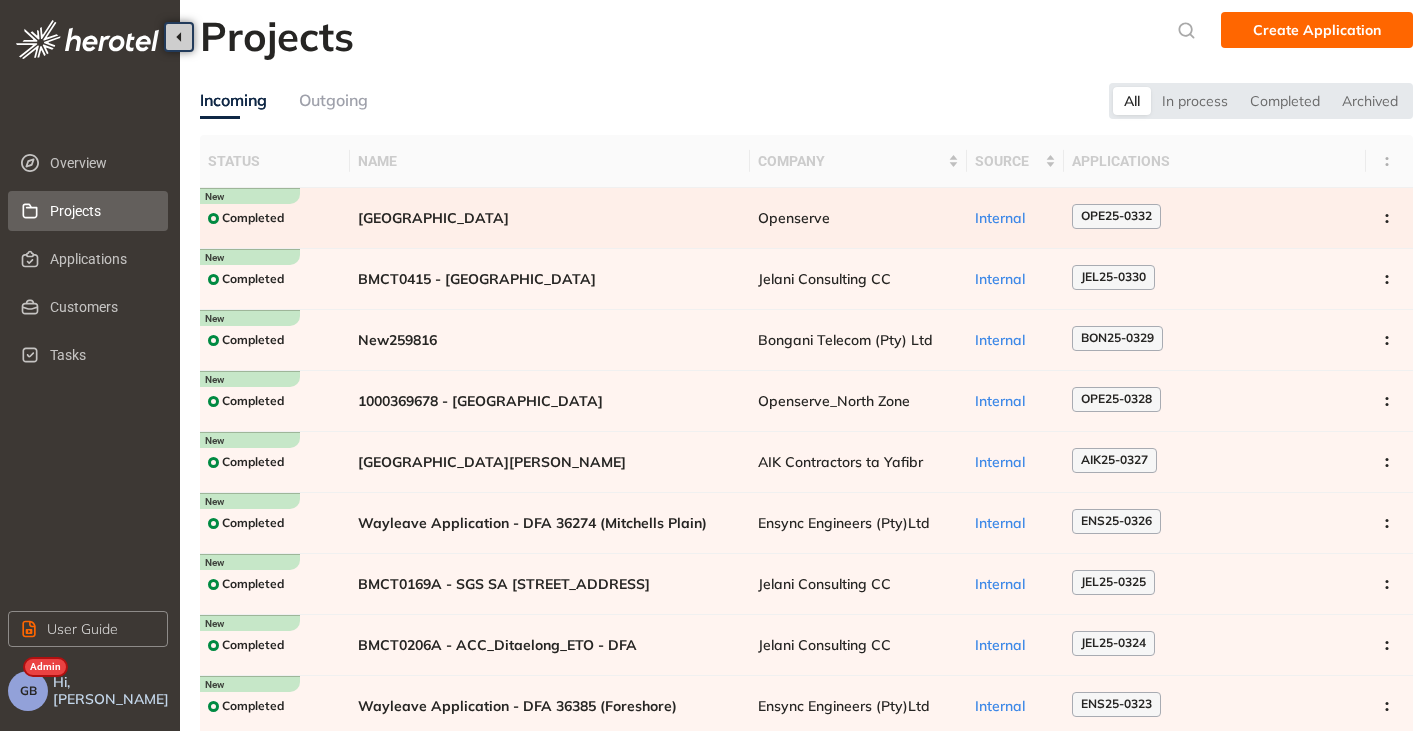 scroll, scrollTop: 0, scrollLeft: 0, axis: both 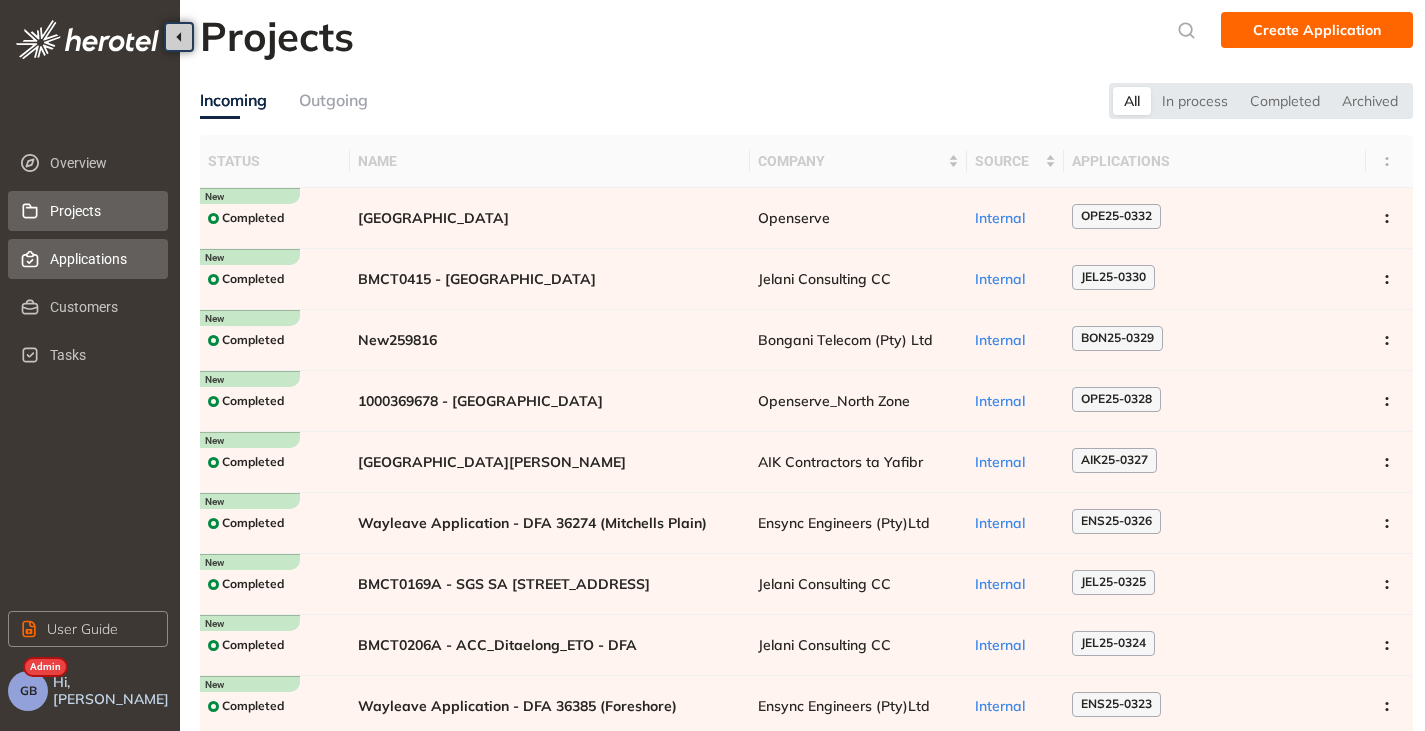 click on "Applications" at bounding box center (88, 259) 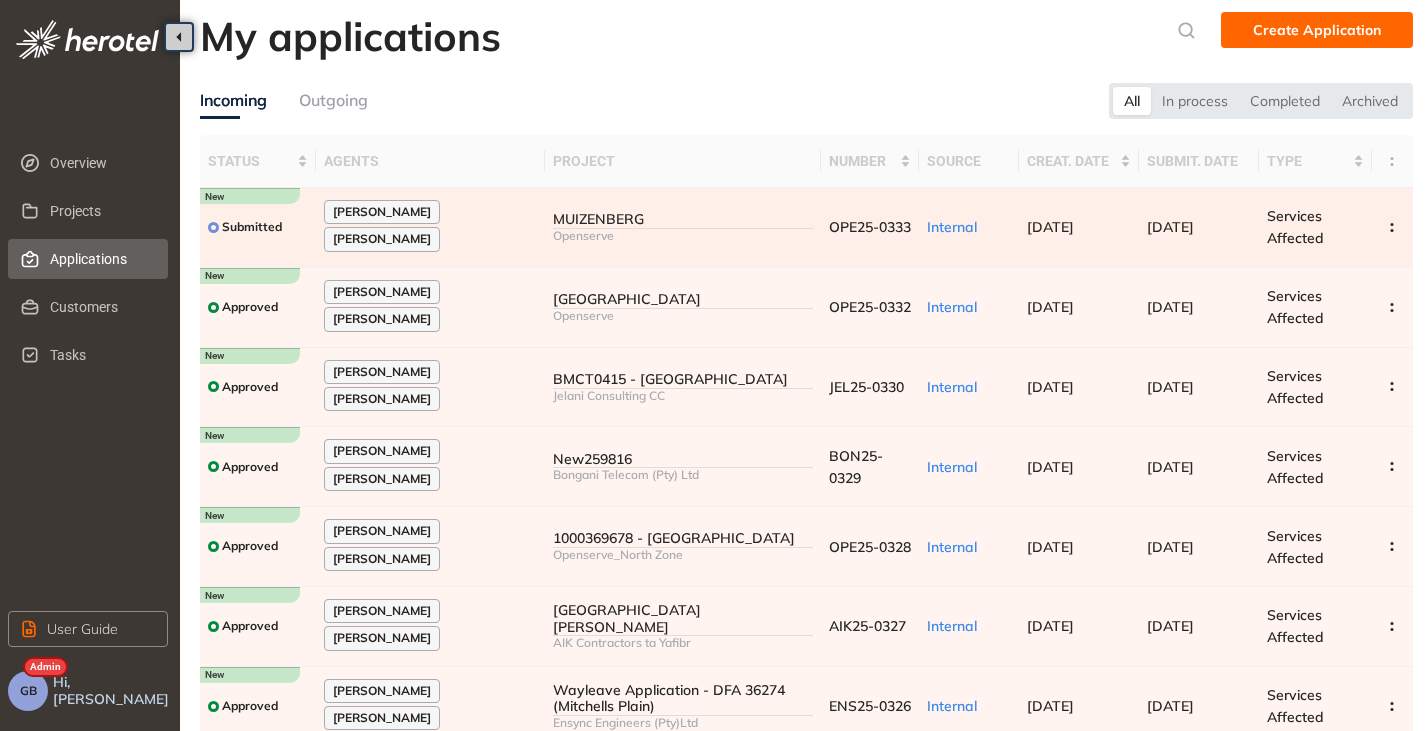 click on "Openserve" at bounding box center [683, 236] 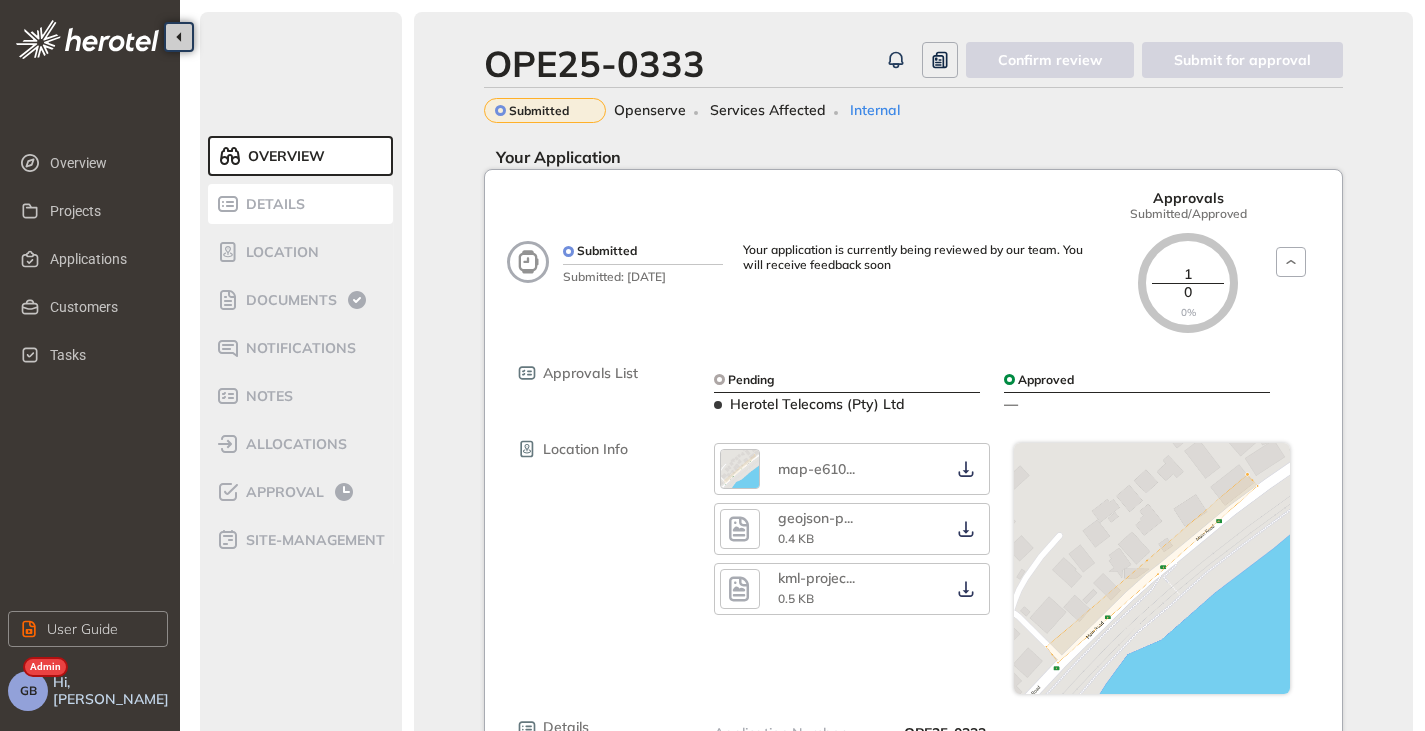 click on "Details" at bounding box center [272, 204] 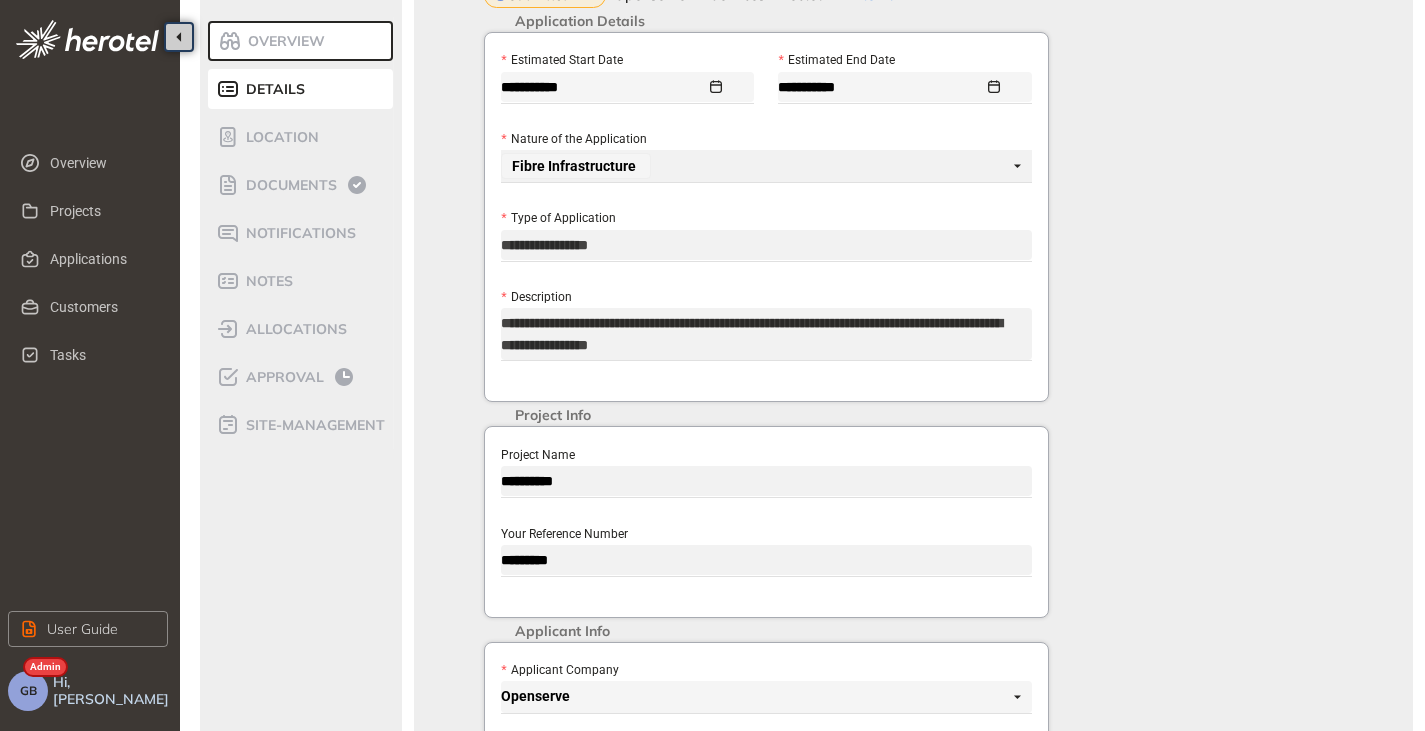 scroll, scrollTop: 0, scrollLeft: 0, axis: both 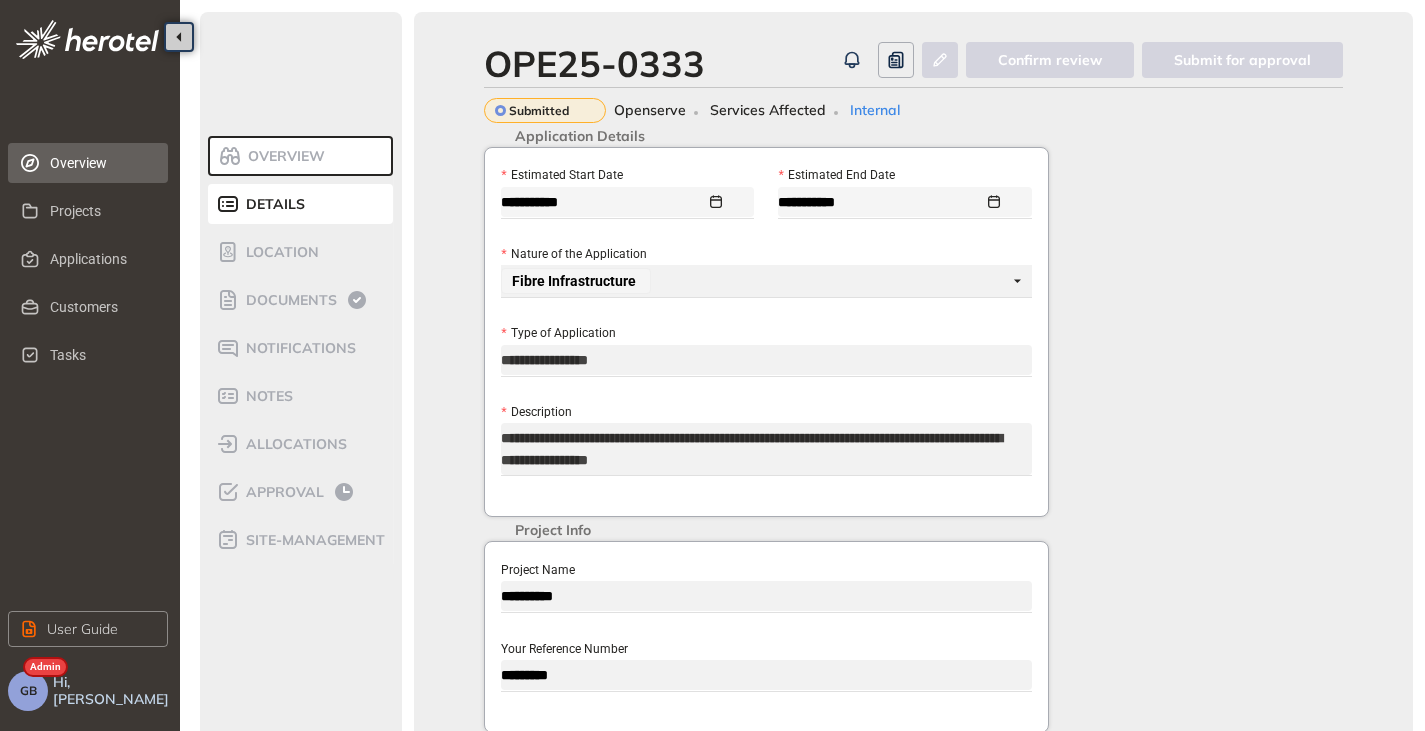 click on "Overview" at bounding box center [101, 163] 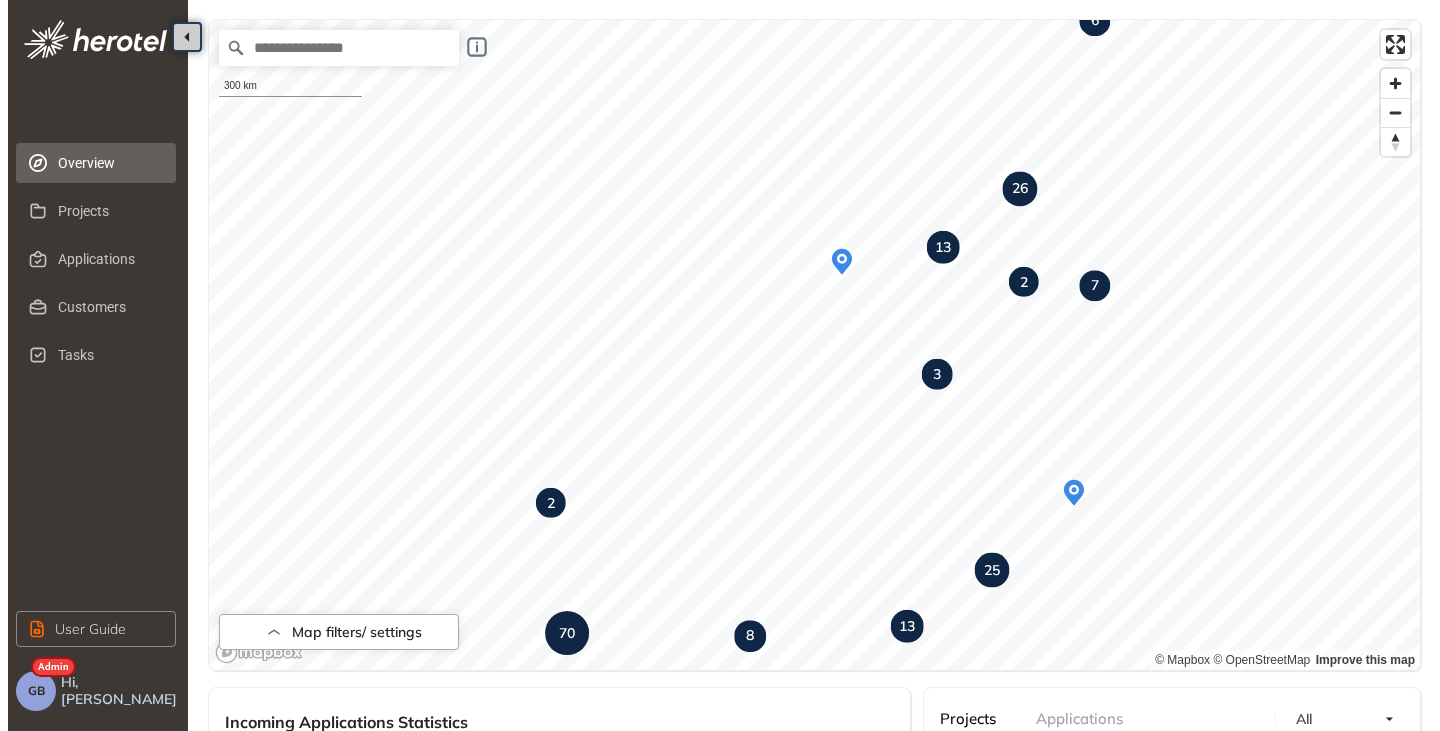scroll, scrollTop: 0, scrollLeft: 0, axis: both 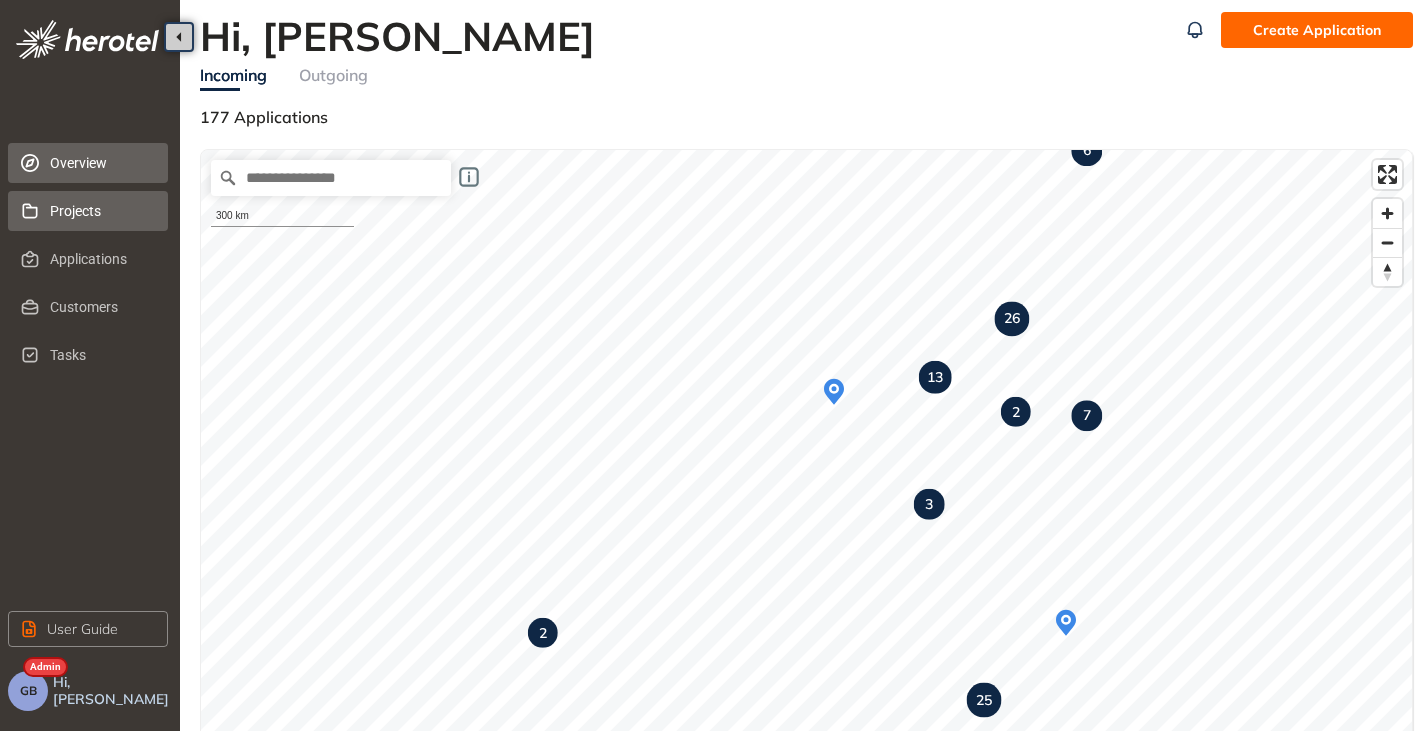 click on "Projects" at bounding box center (101, 211) 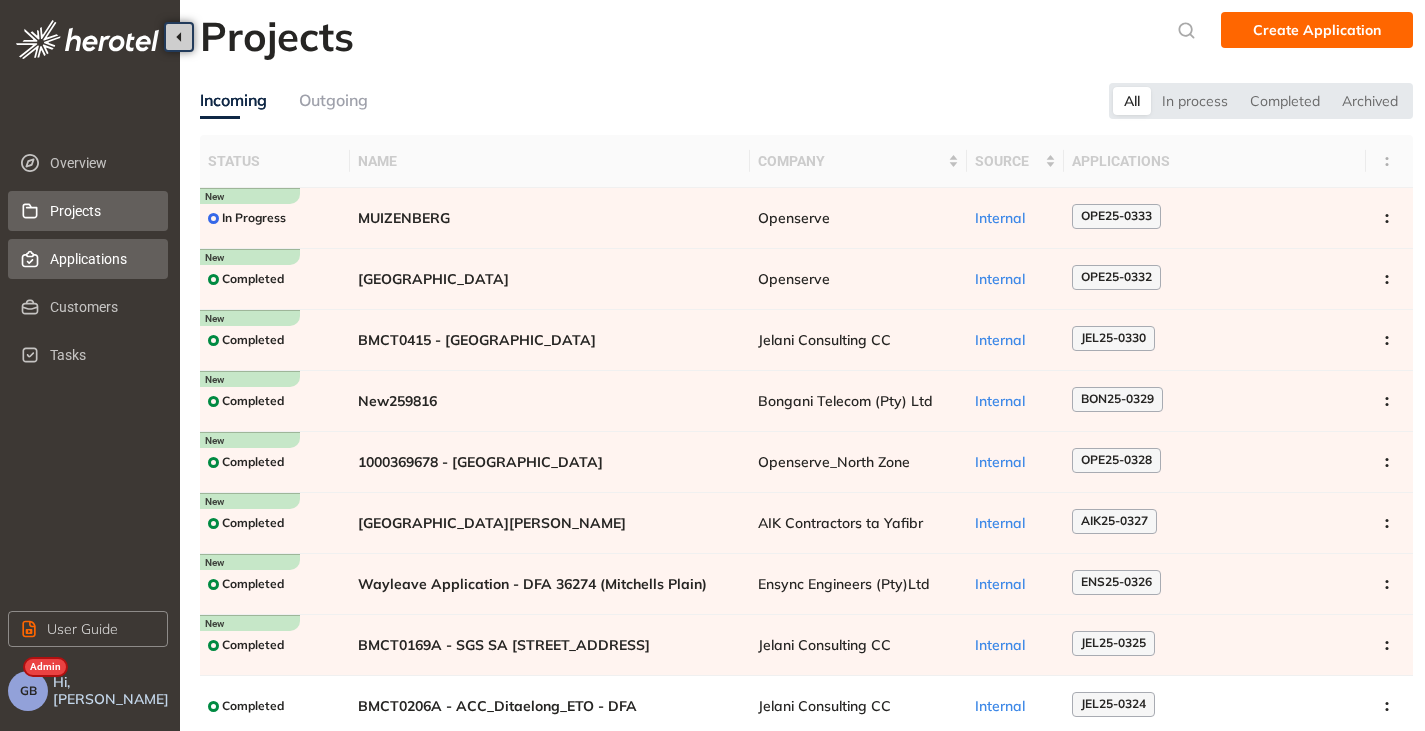 click on "Applications" at bounding box center [101, 259] 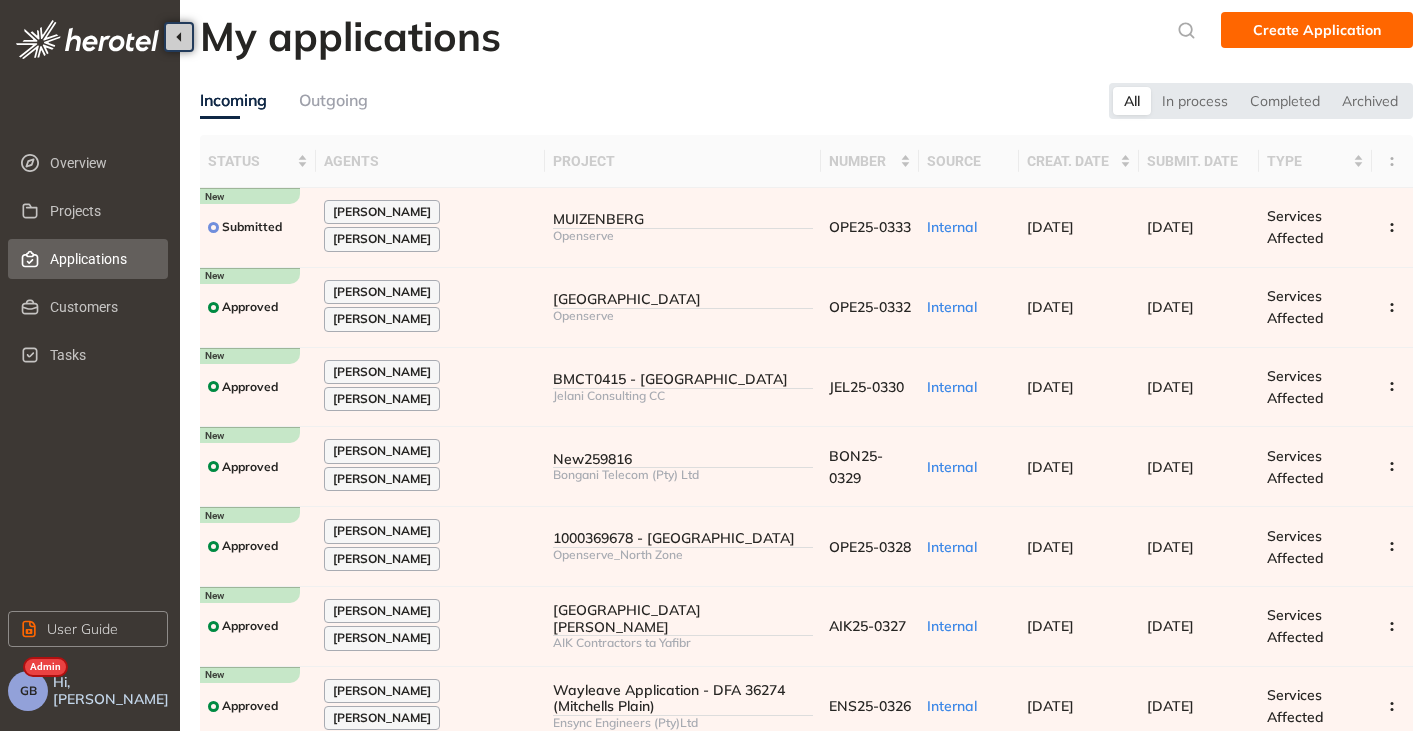 click on "GB" at bounding box center [28, 691] 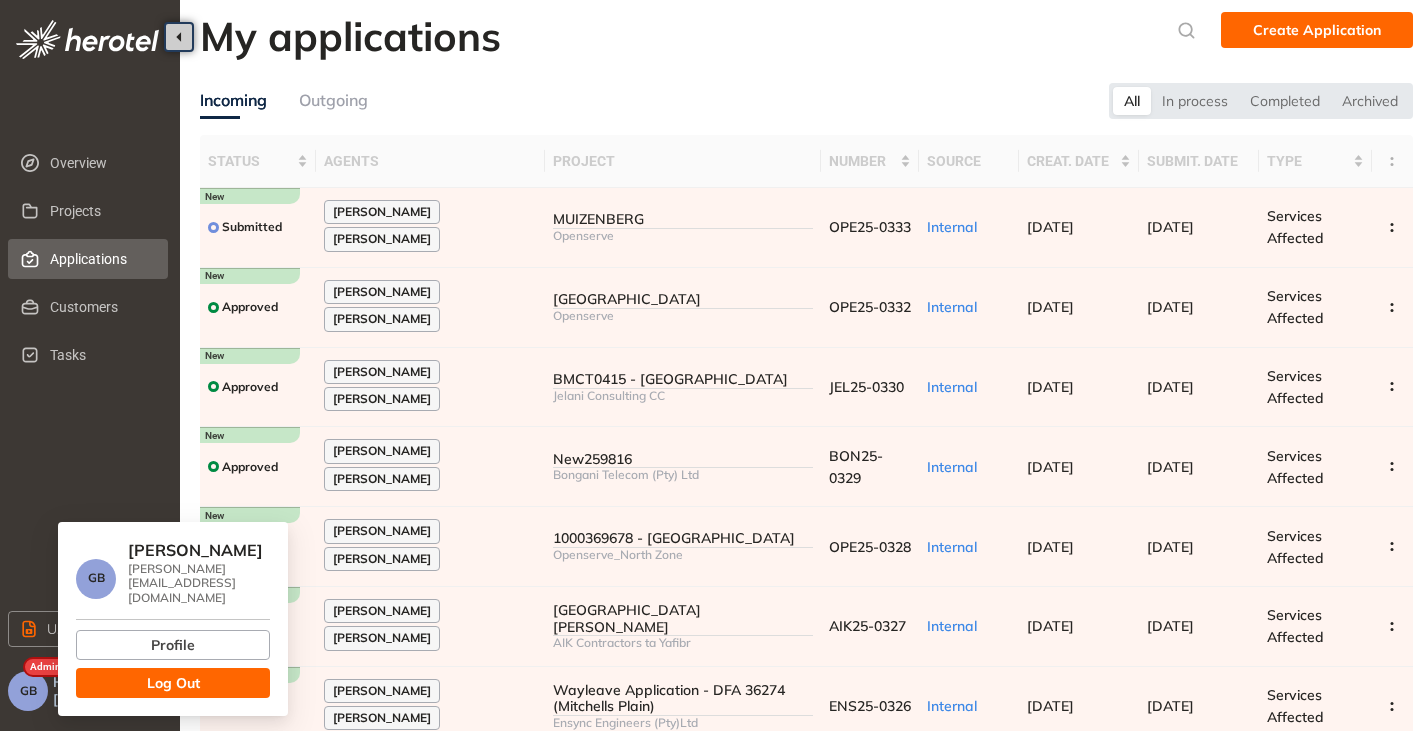click on "Log Out" at bounding box center [173, 683] 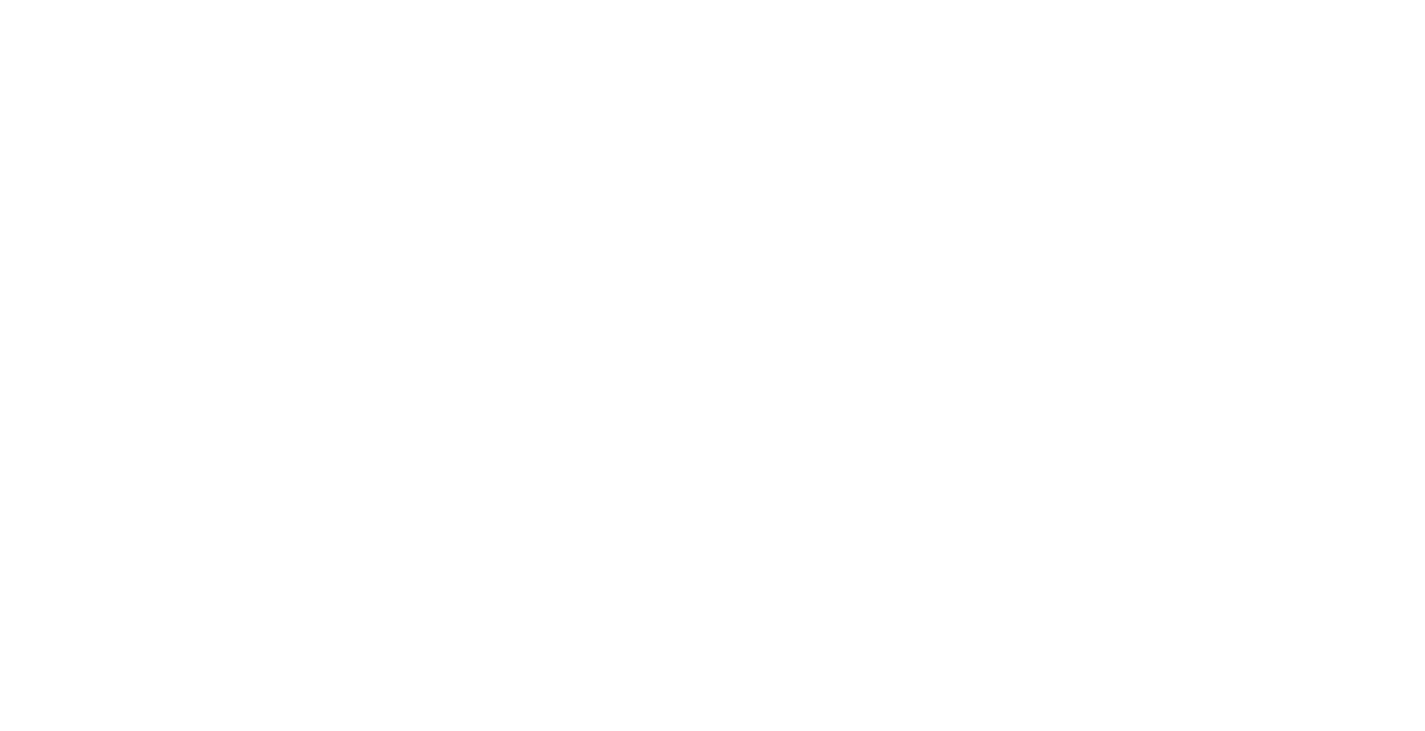 scroll, scrollTop: 0, scrollLeft: 0, axis: both 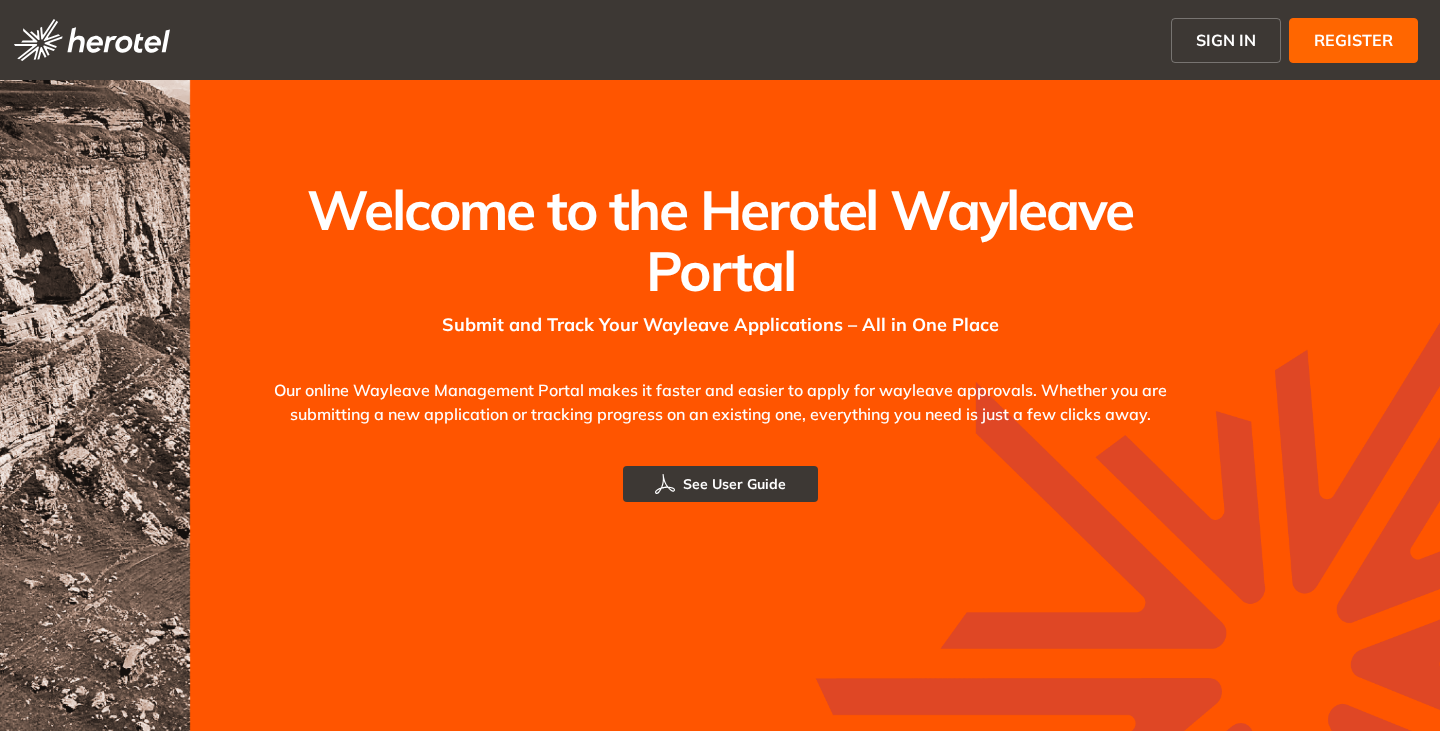 click on "SIGN IN" at bounding box center [1226, 40] 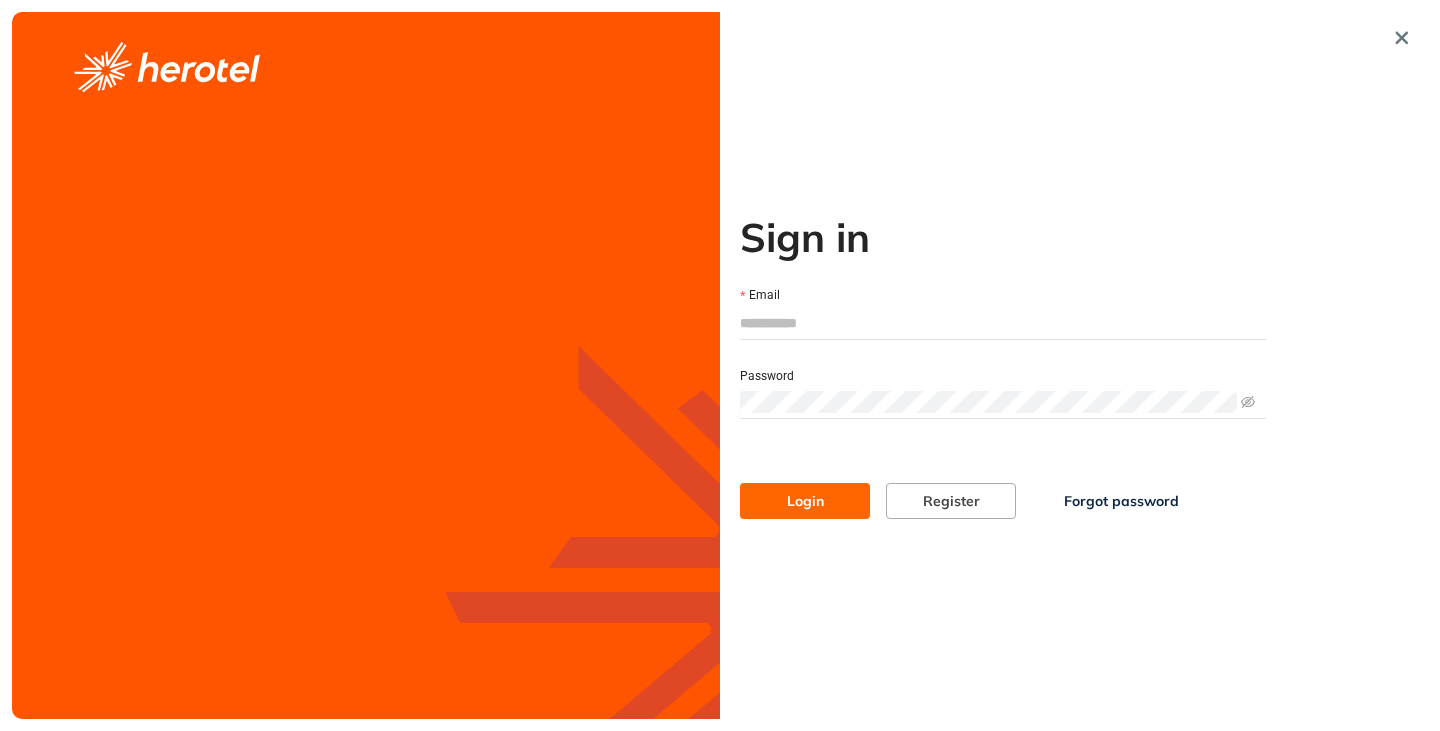 click on "Email" at bounding box center (1003, 323) 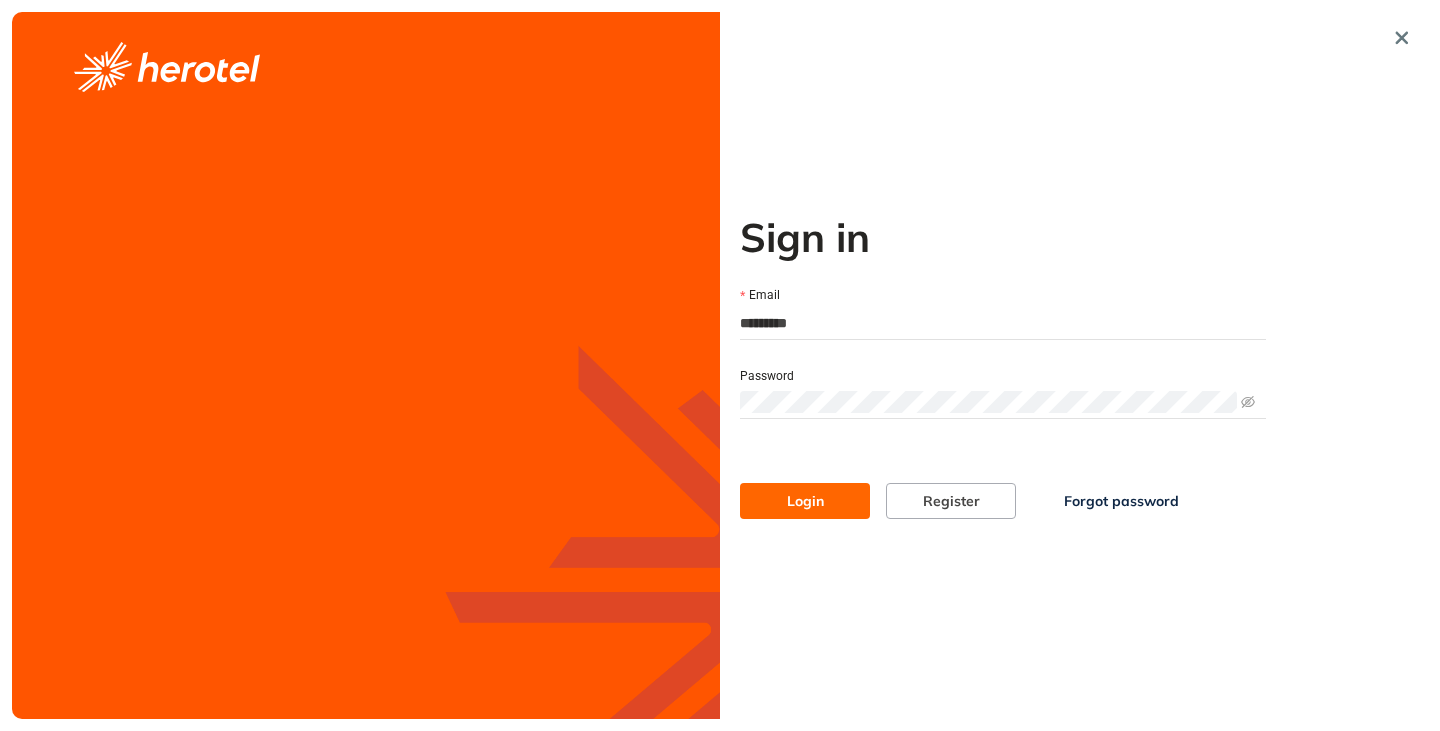 type on "**********" 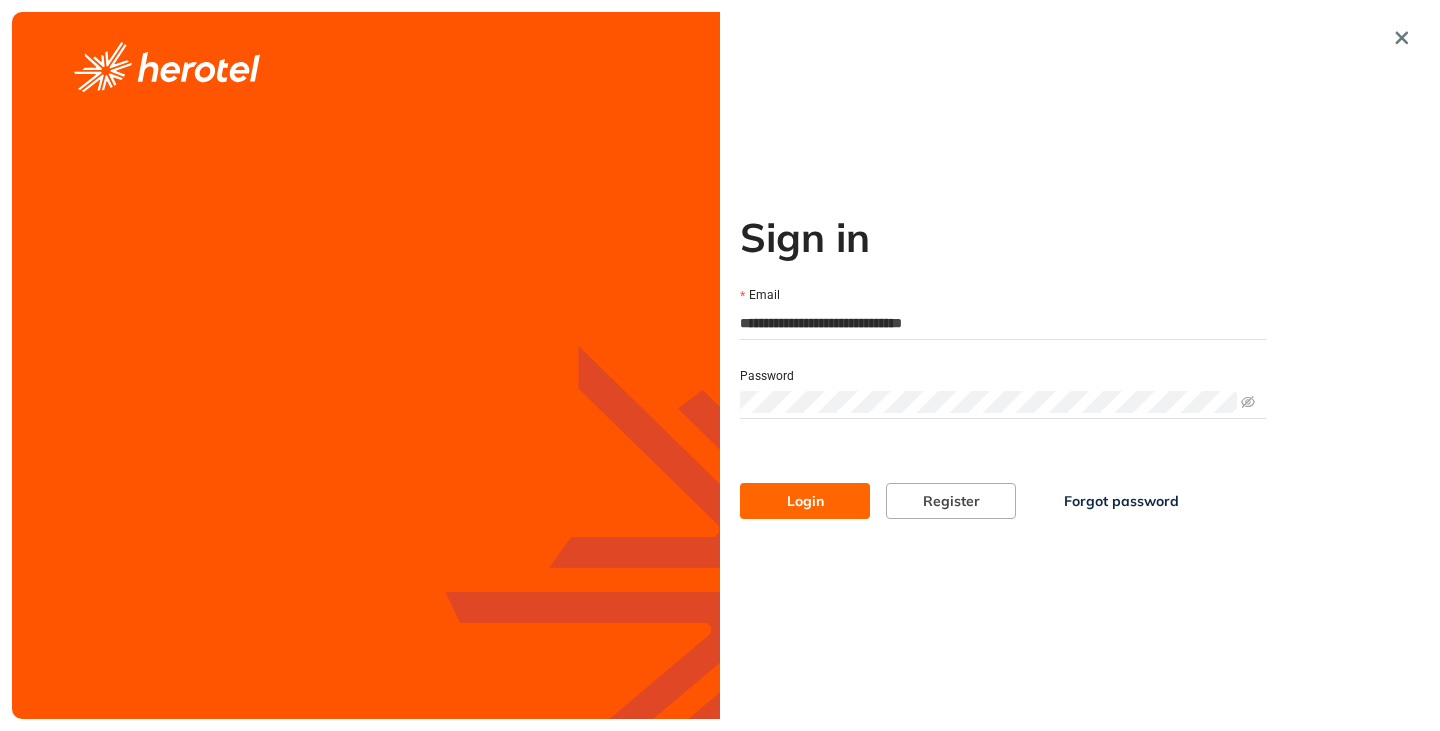 click on "Login" at bounding box center [805, 501] 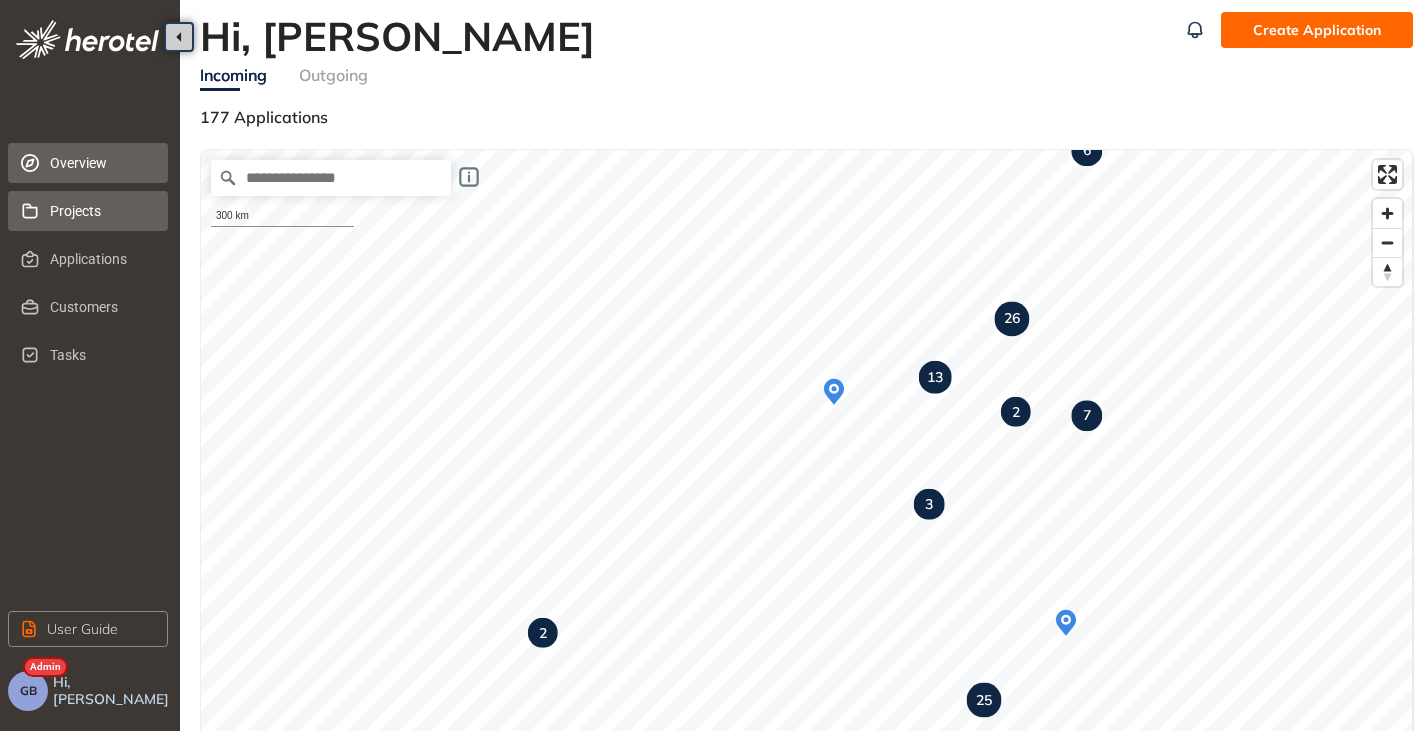 click on "Projects" at bounding box center [101, 211] 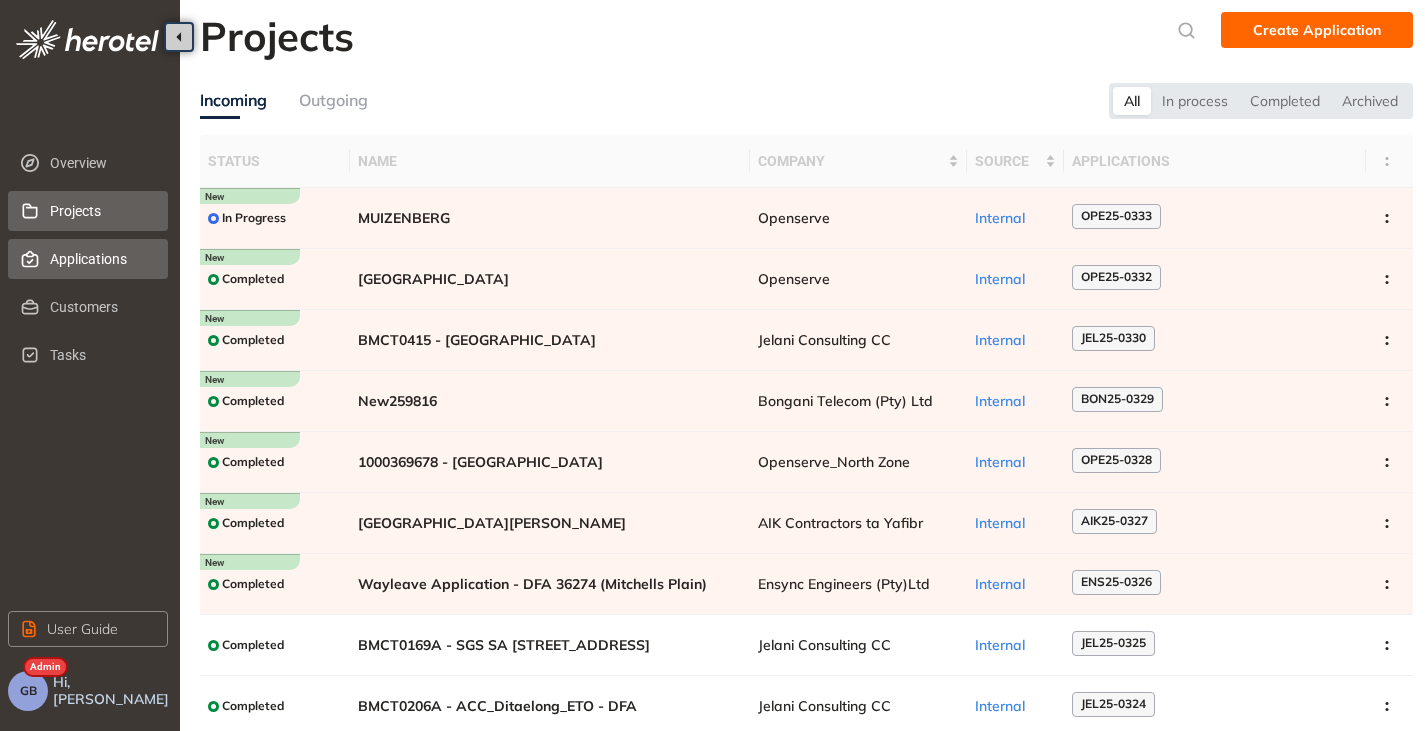 click on "Applications" at bounding box center (101, 259) 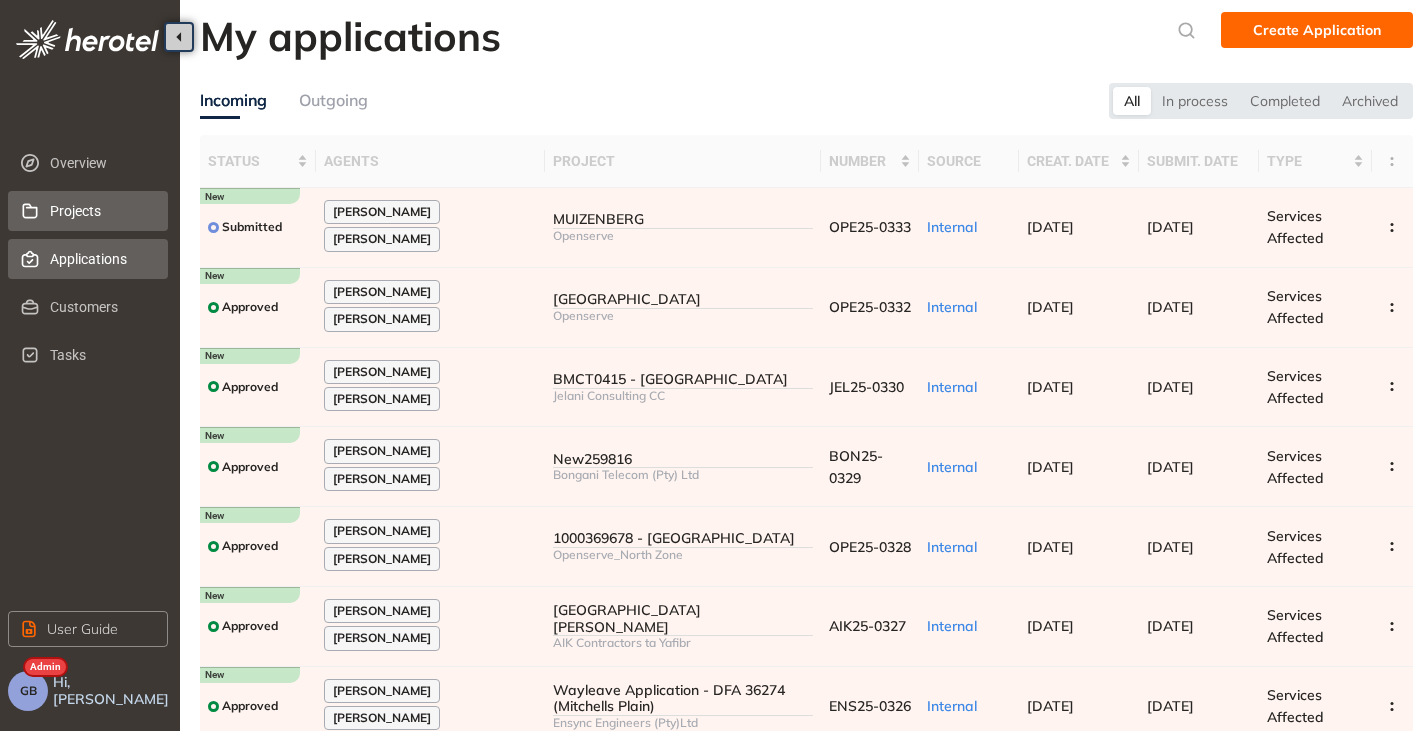 click on "Projects" at bounding box center (101, 211) 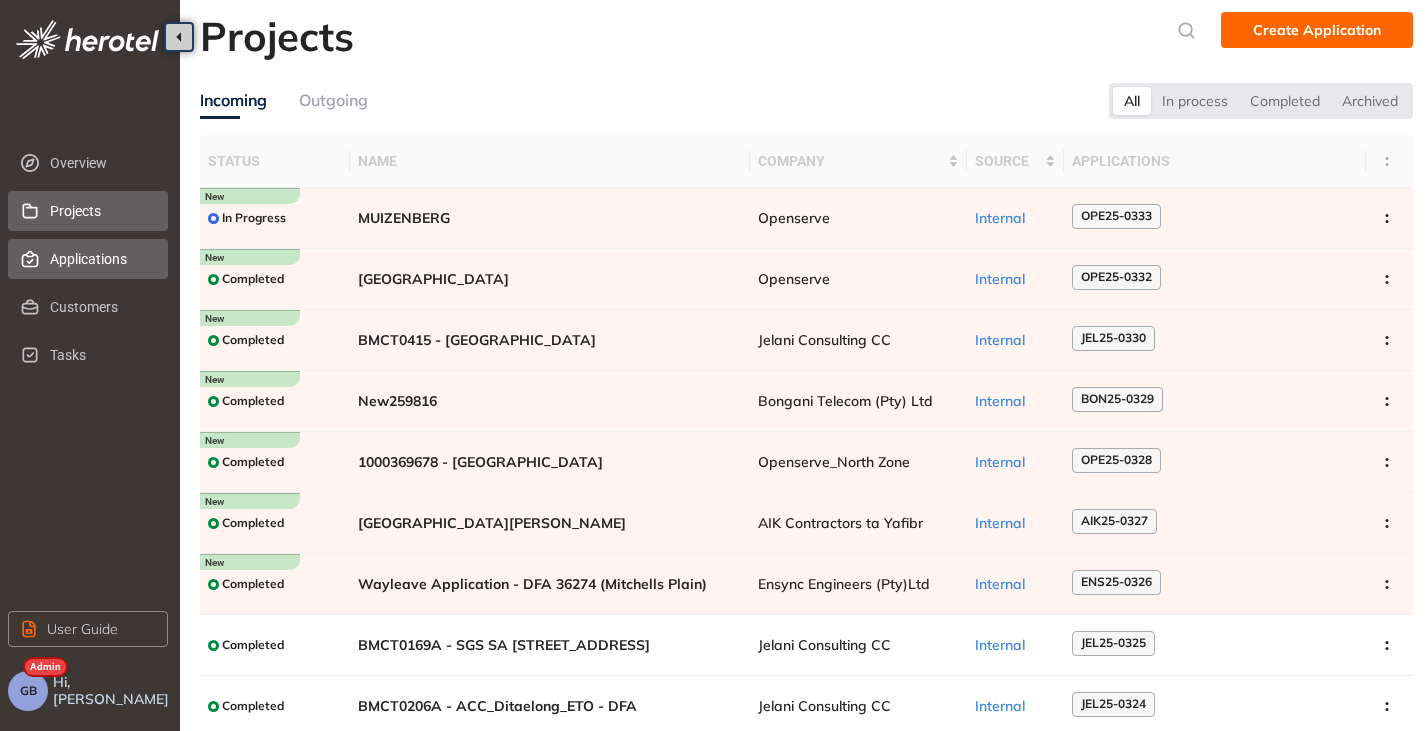 click on "Applications" at bounding box center (101, 259) 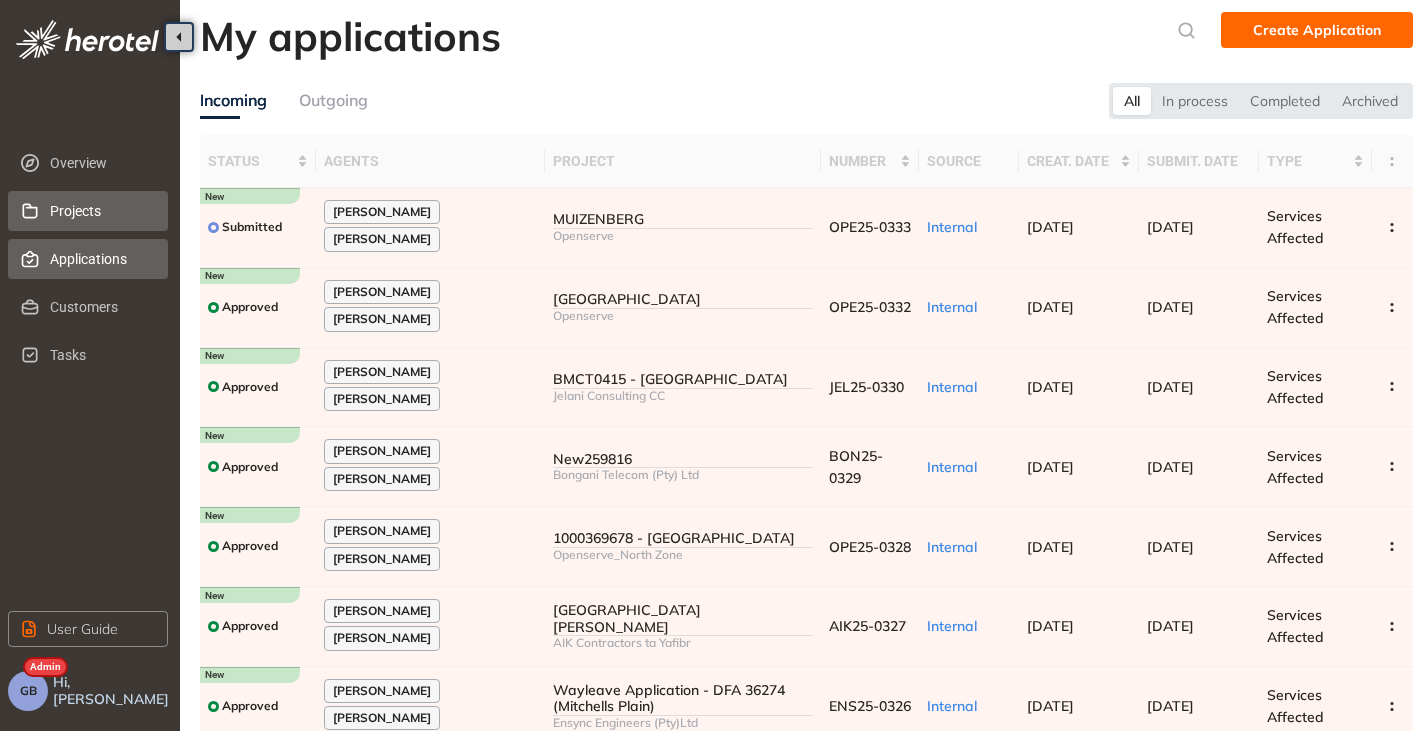 click on "Projects" at bounding box center (101, 211) 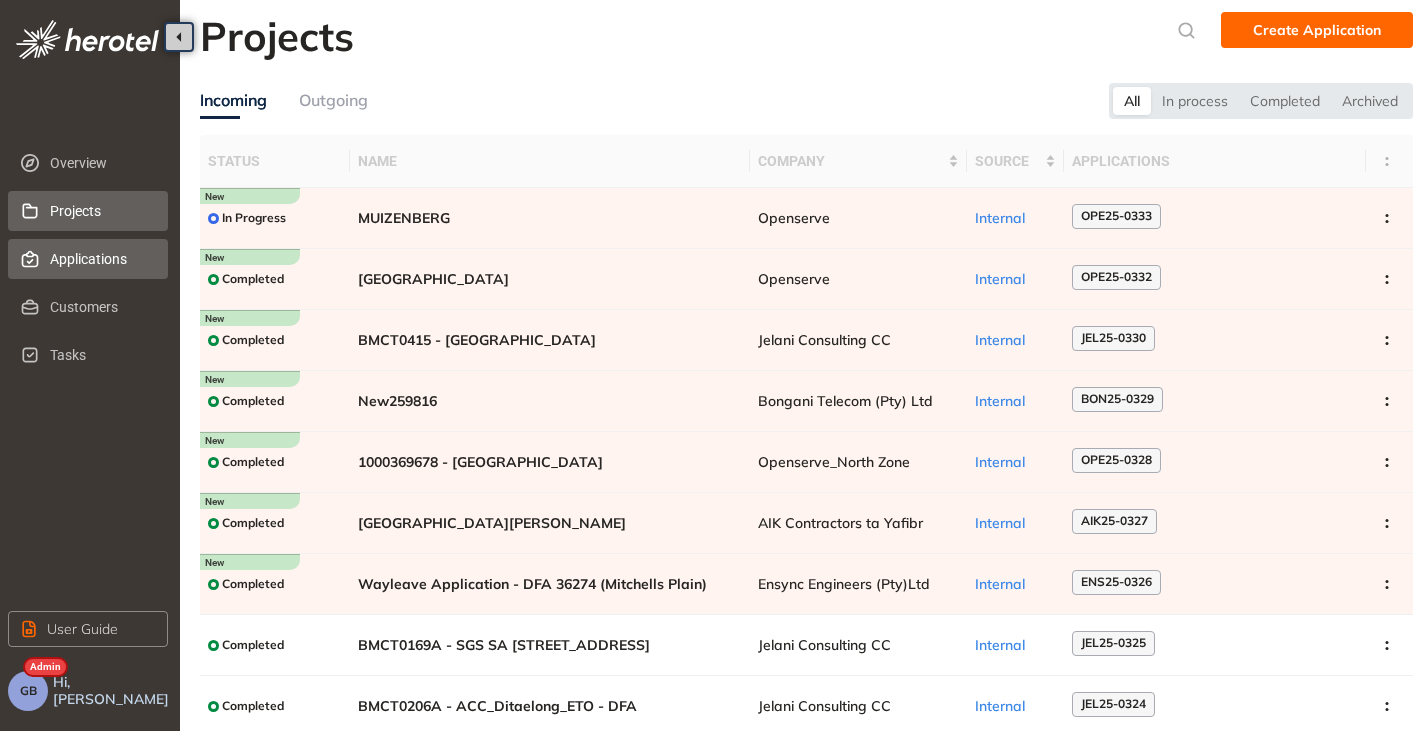 click on "Applications" at bounding box center (101, 259) 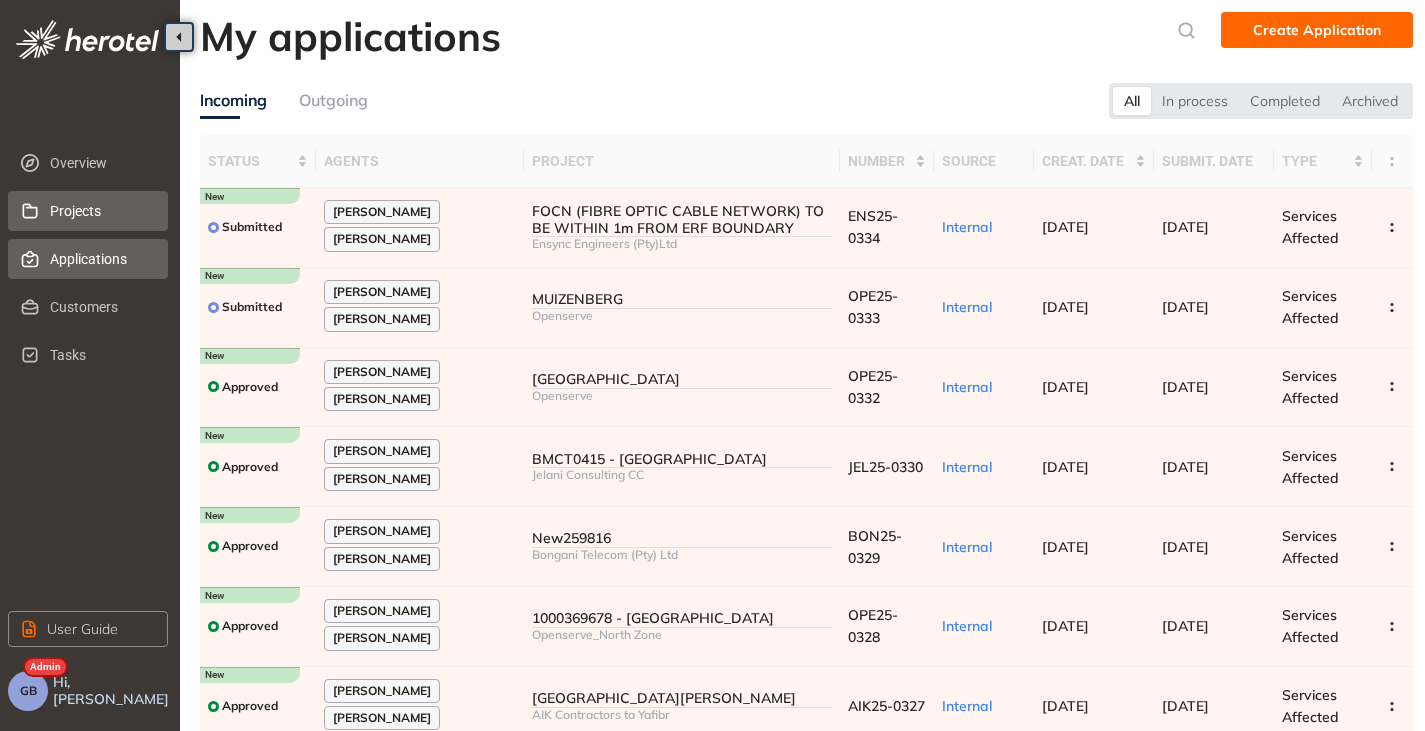 click on "Projects" at bounding box center (101, 211) 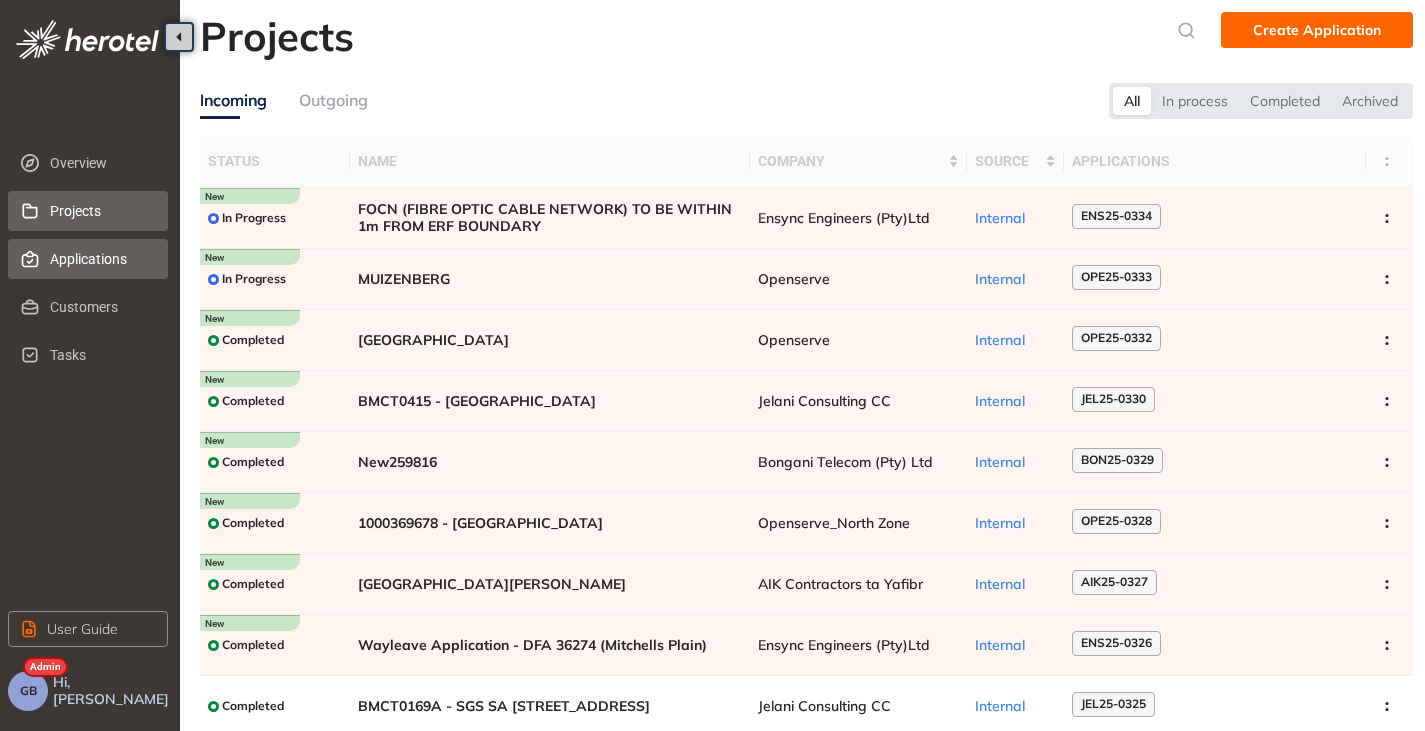 click on "Applications" at bounding box center (101, 259) 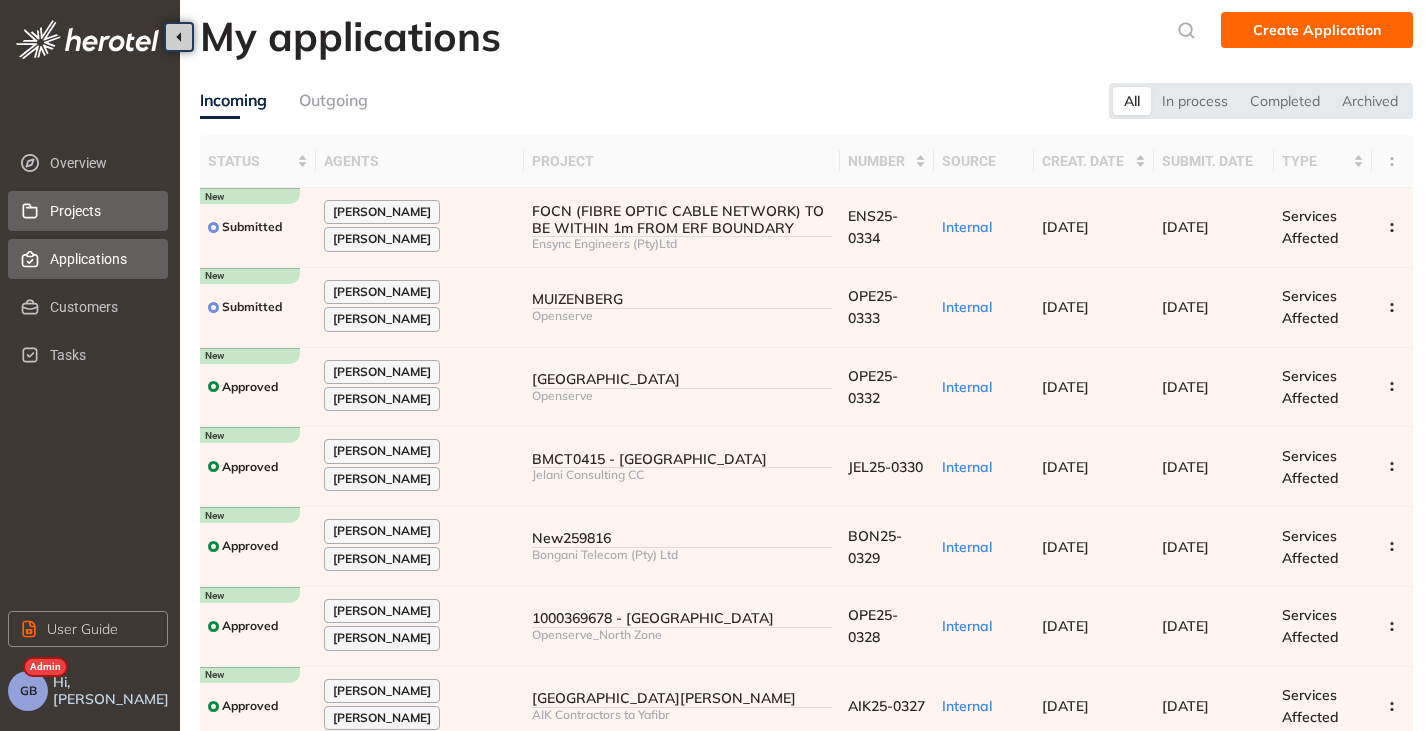 click on "Projects" at bounding box center [101, 211] 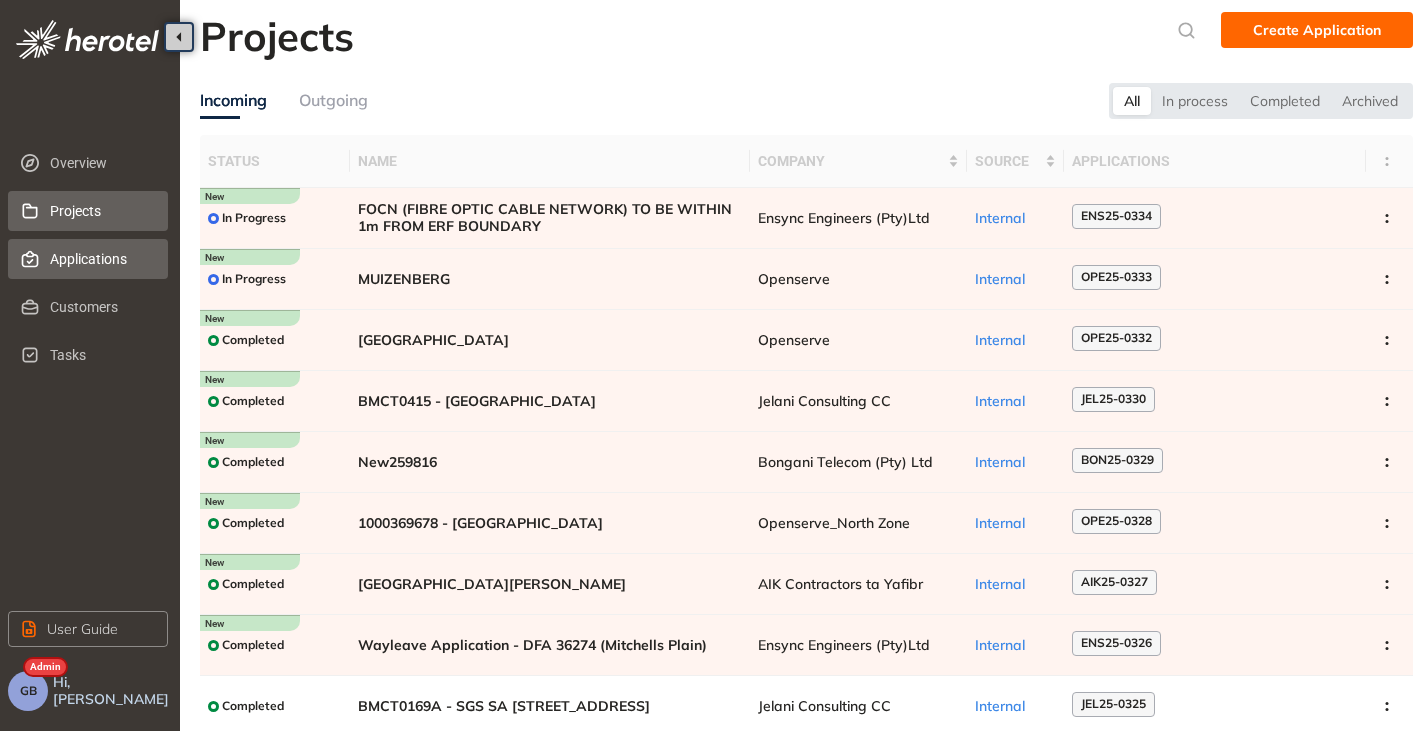 click on "Applications" at bounding box center [101, 259] 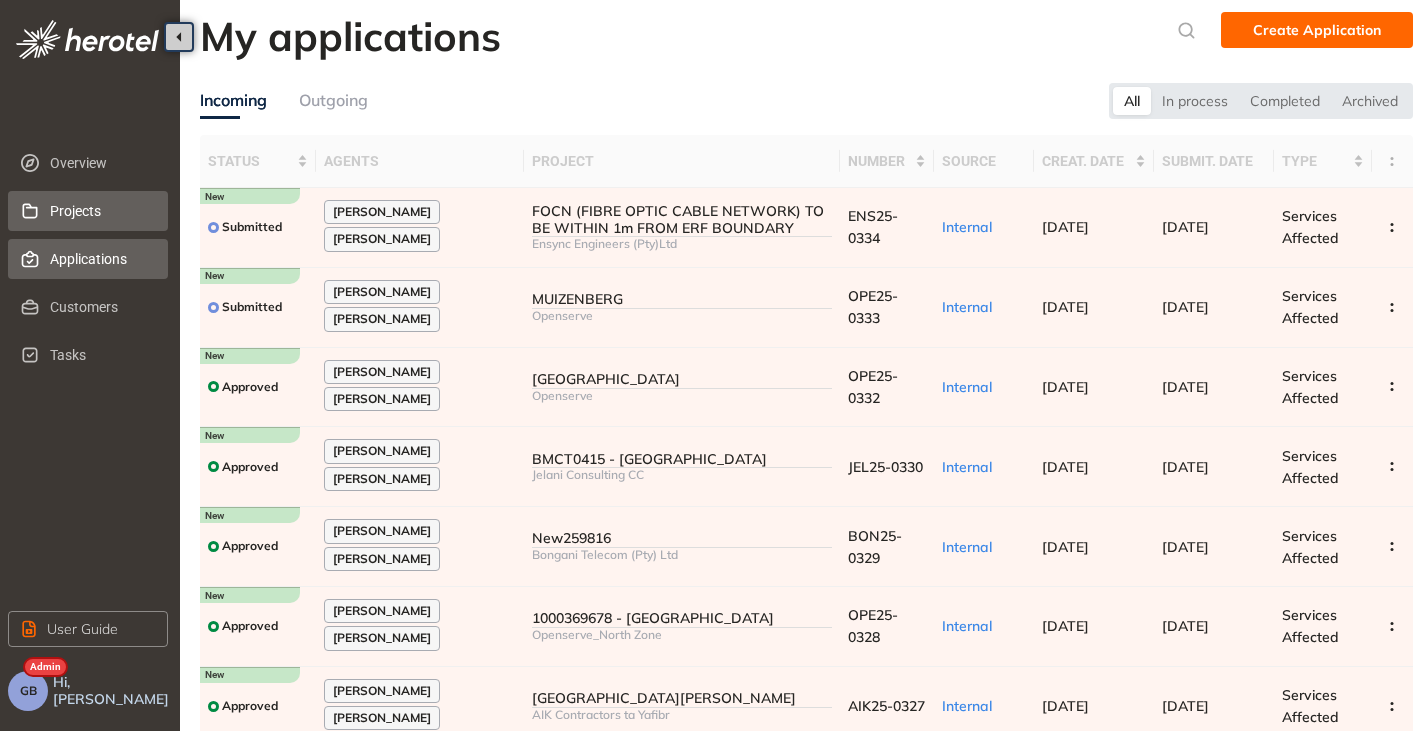 click on "Projects" at bounding box center (101, 211) 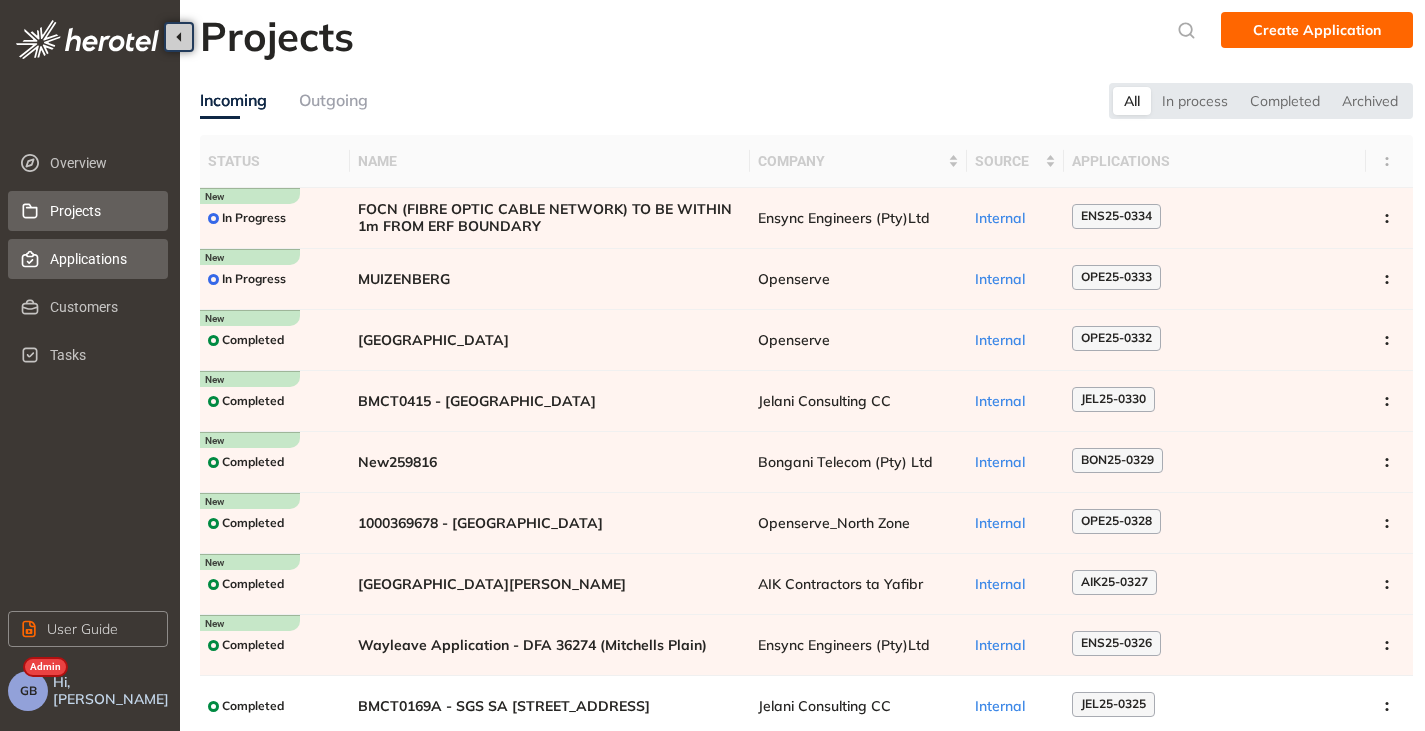 click on "Applications" at bounding box center [101, 259] 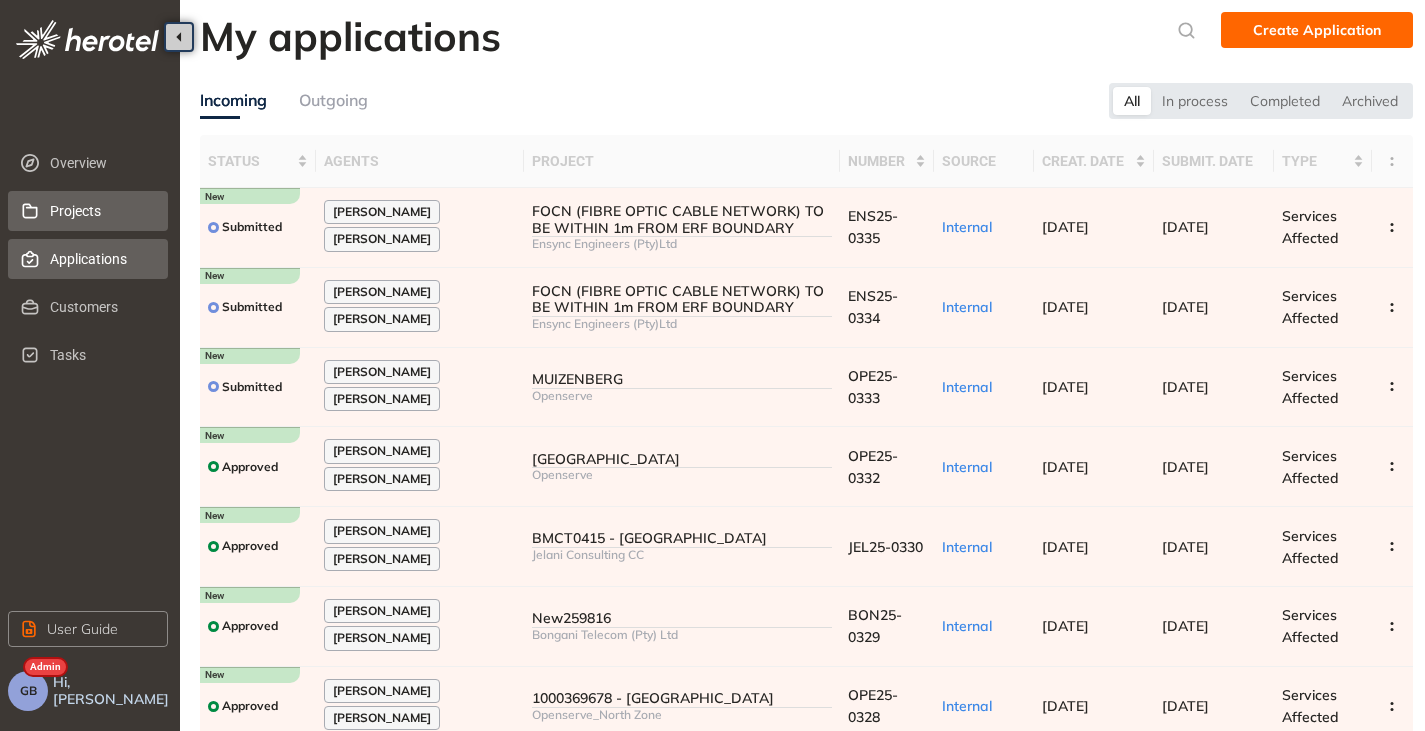 click on "Projects" at bounding box center (101, 211) 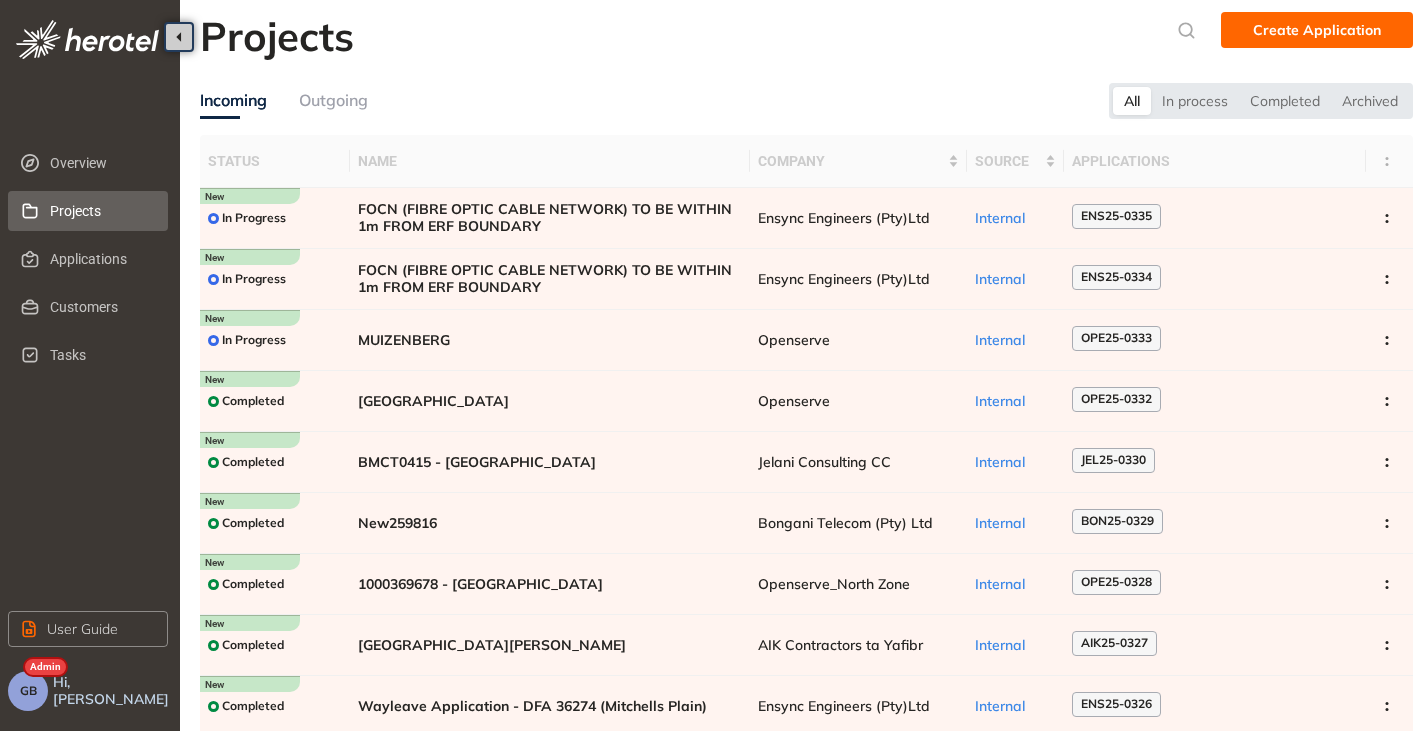 click on "Overview Projects Applications Customers Tasks" at bounding box center [90, 259] 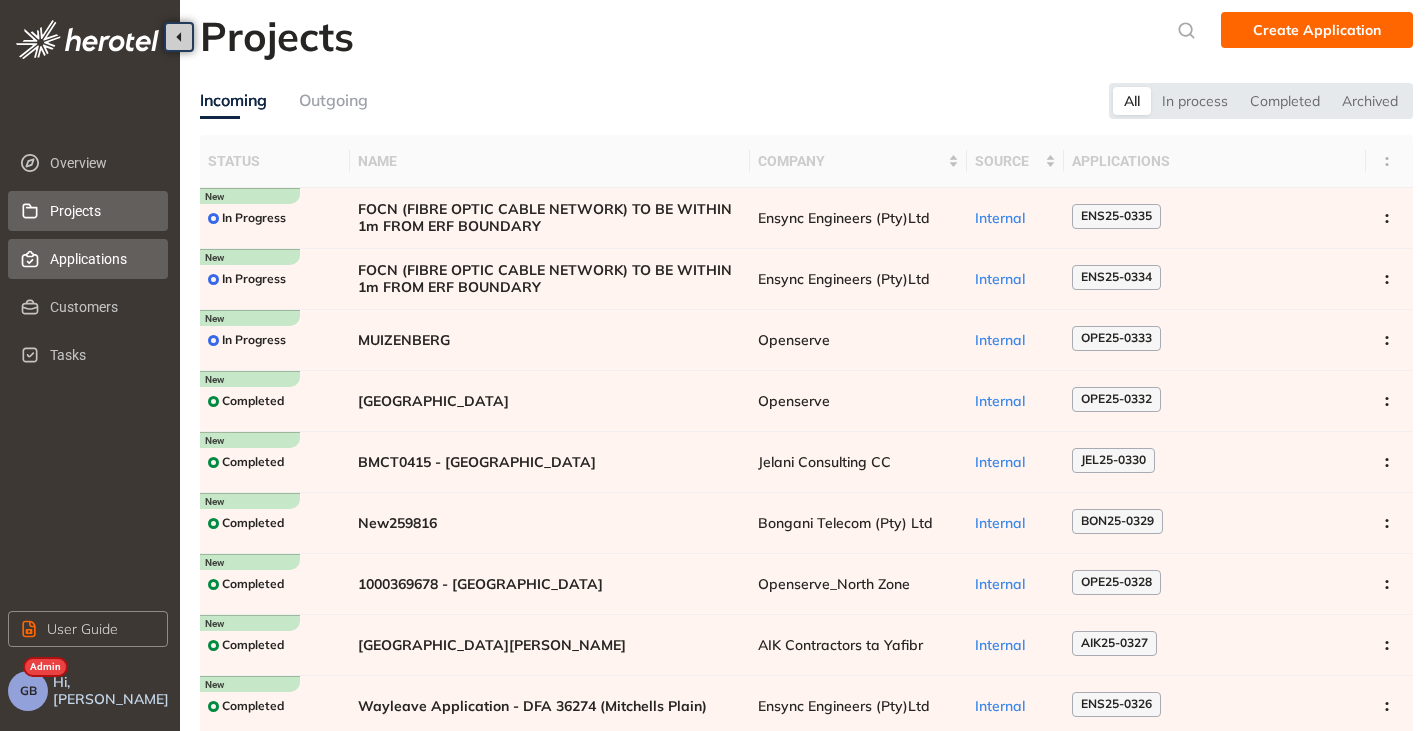 click on "Applications" at bounding box center (101, 259) 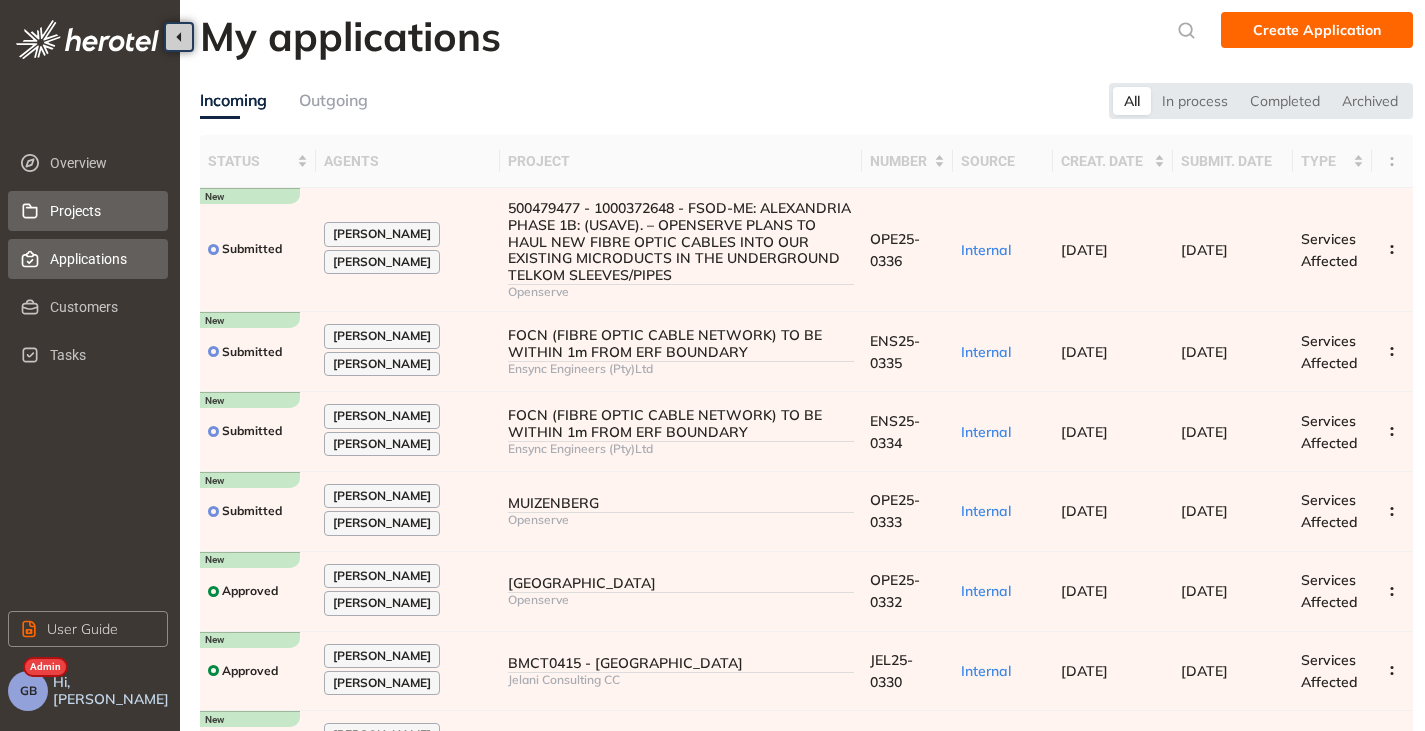 click on "Projects" at bounding box center [101, 211] 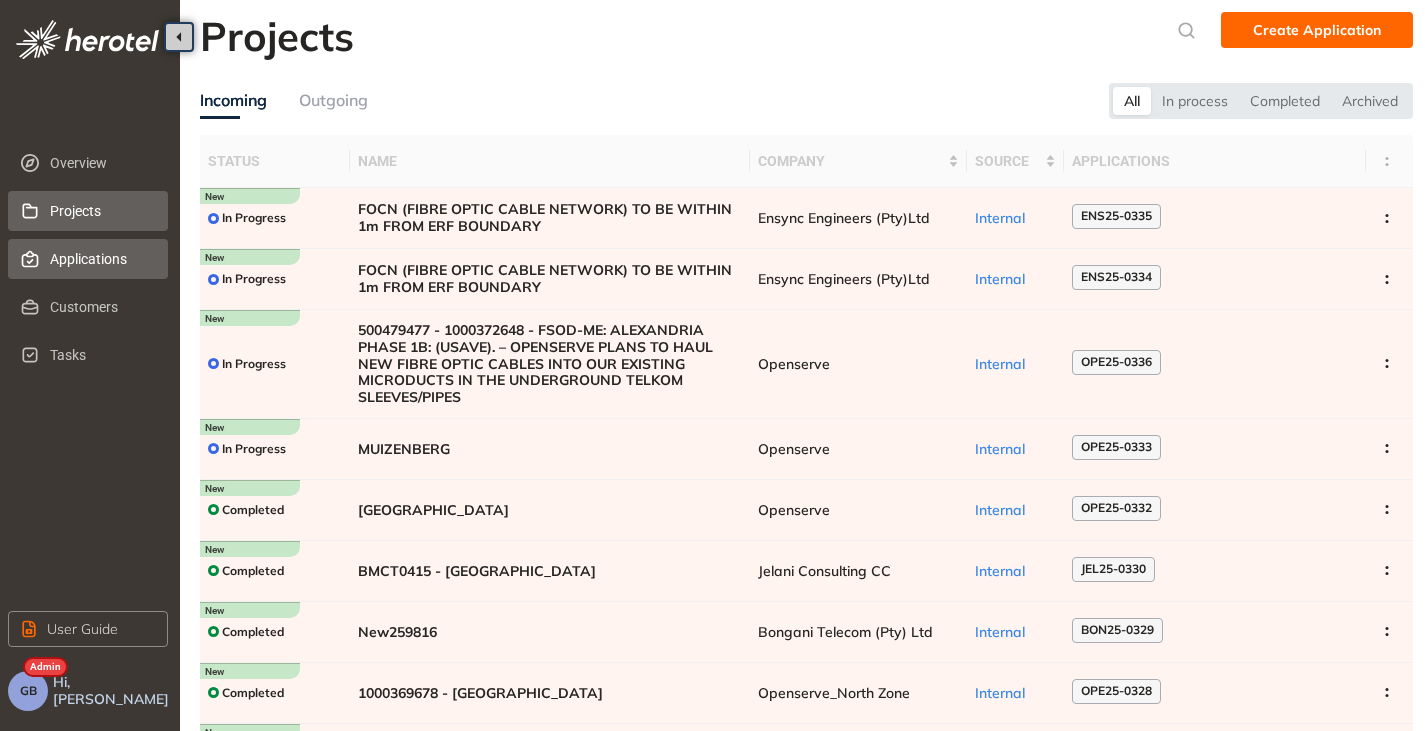 click on "Applications" at bounding box center [101, 259] 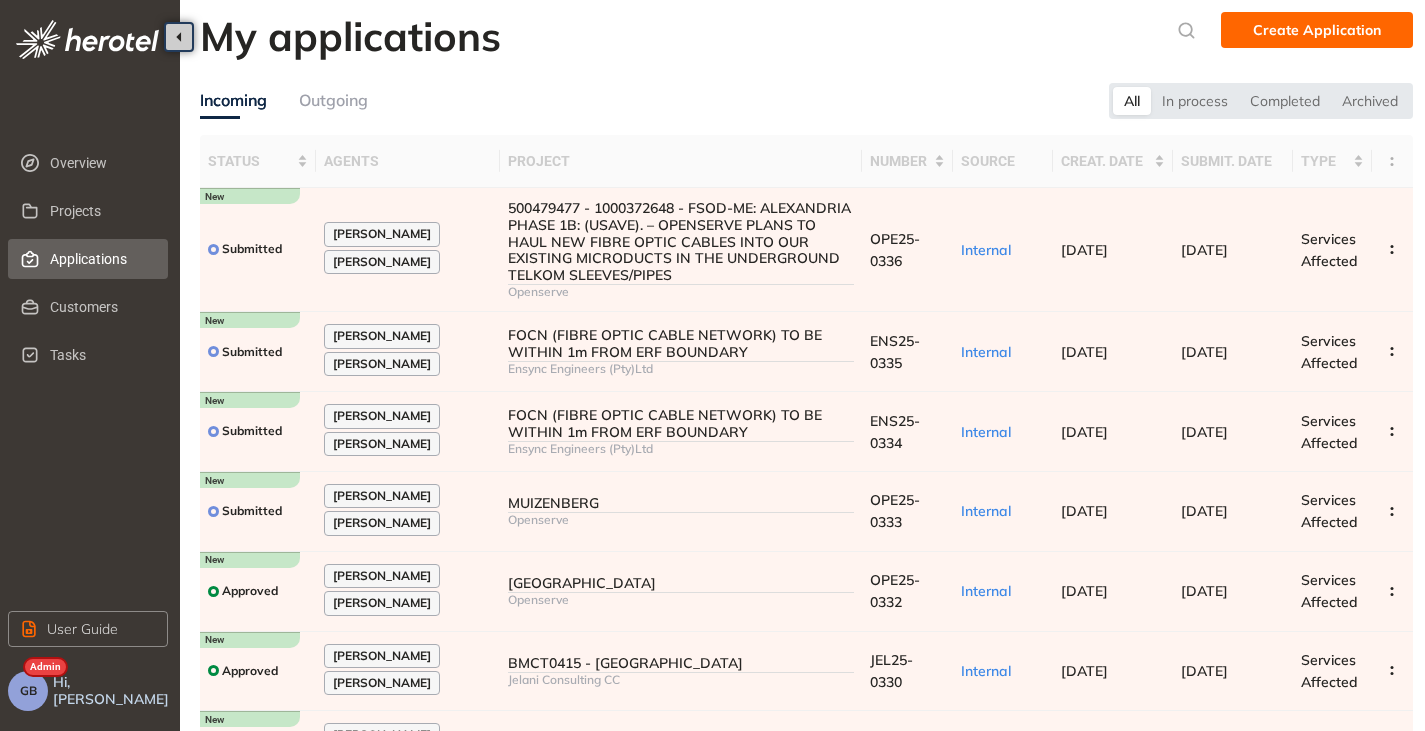 click on "GB" at bounding box center (28, 691) 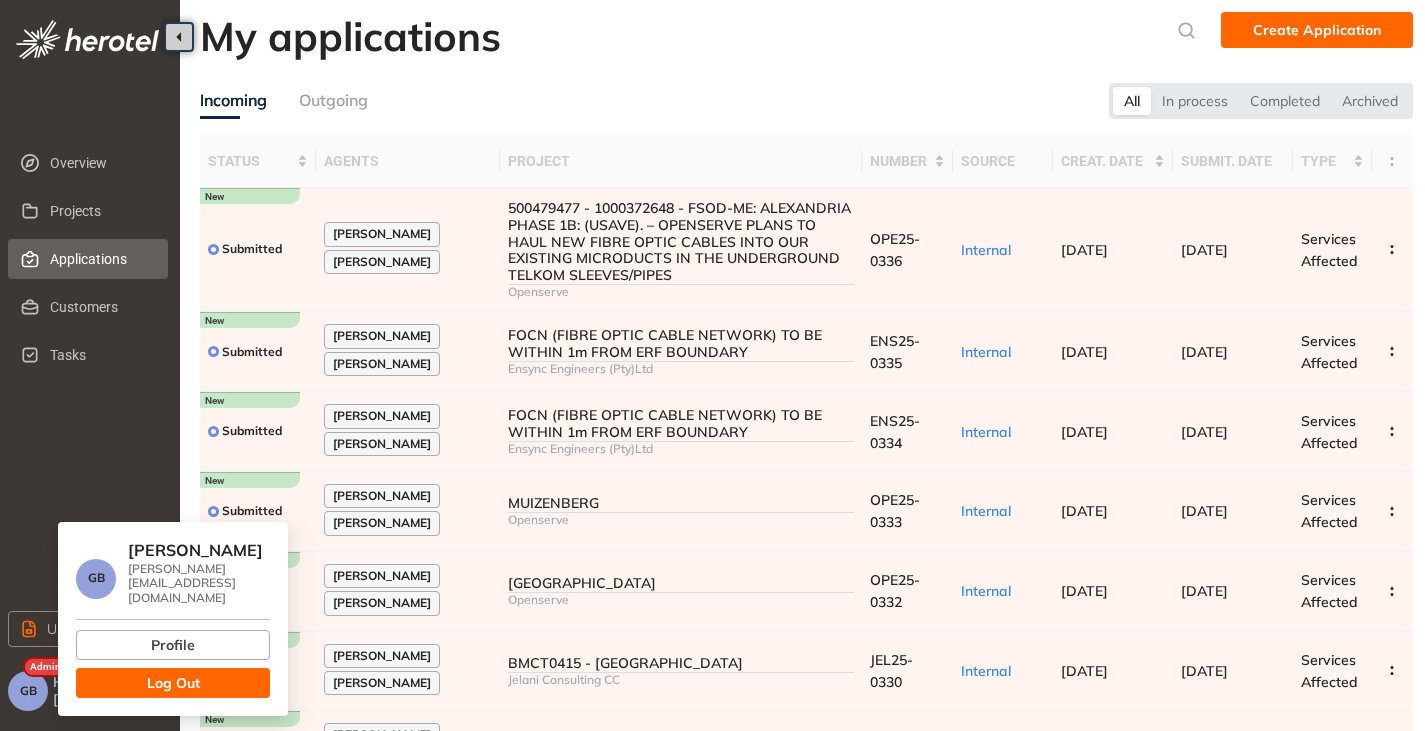 click on "Log Out" at bounding box center (173, 683) 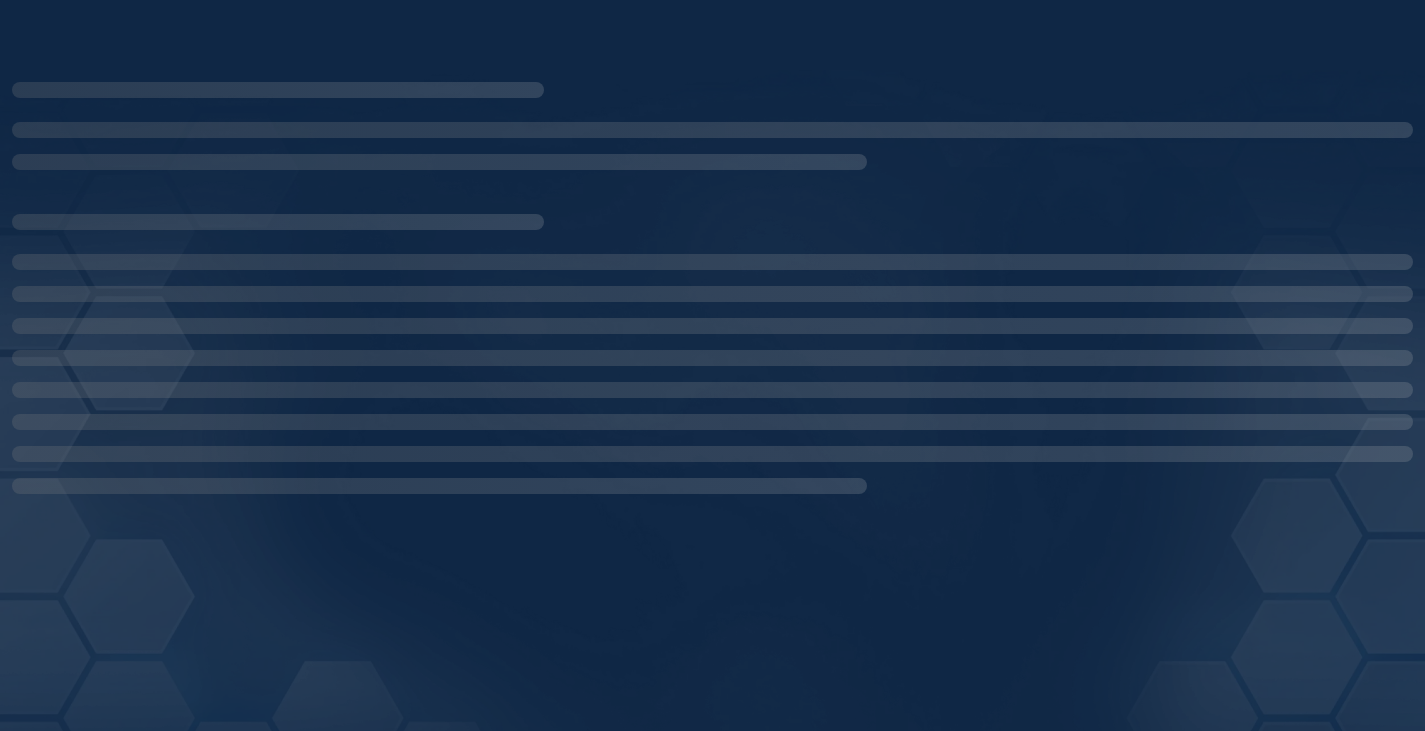 scroll, scrollTop: 0, scrollLeft: 0, axis: both 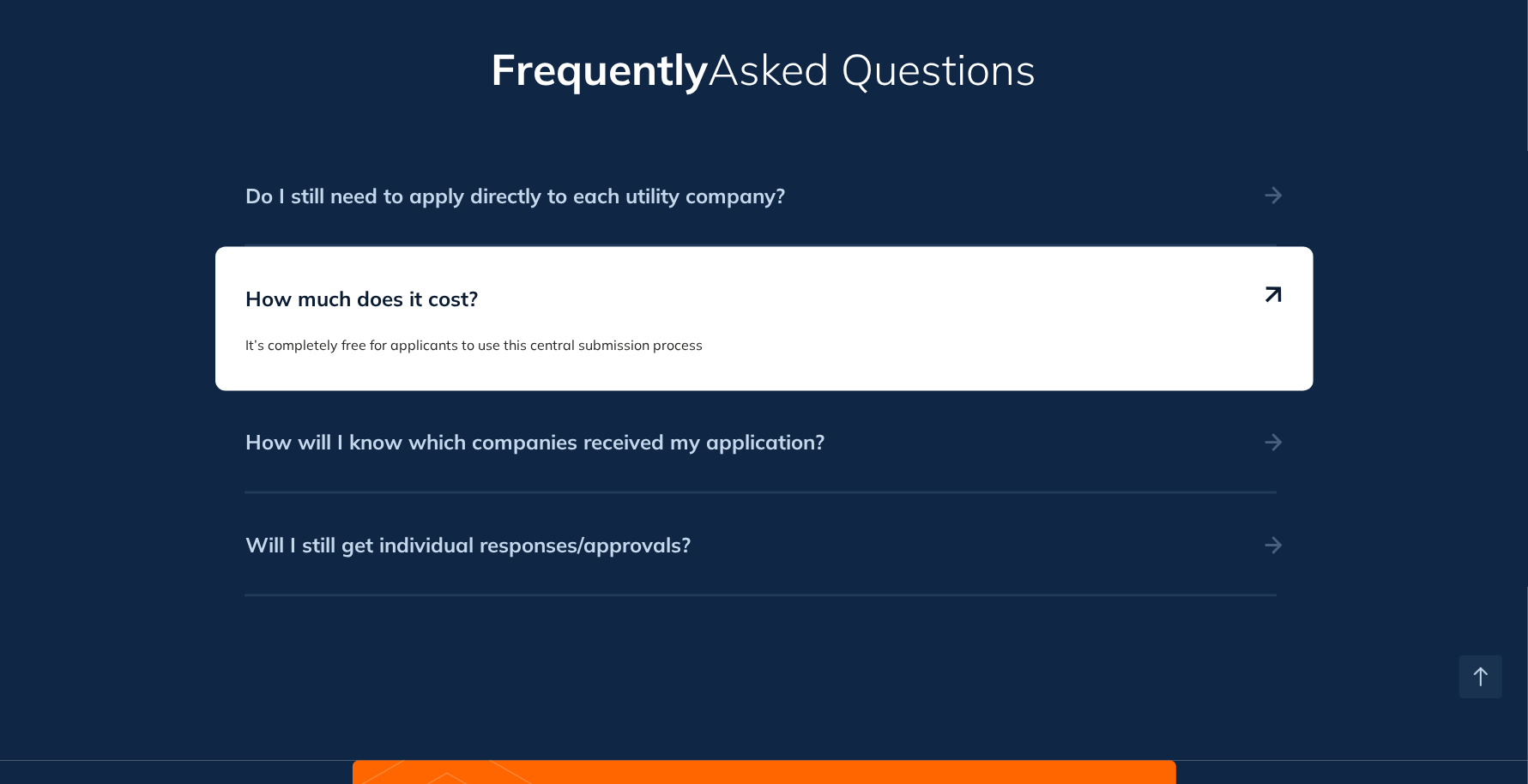 click on "Do I still need to apply directly to each utility company?" at bounding box center (754, 196) 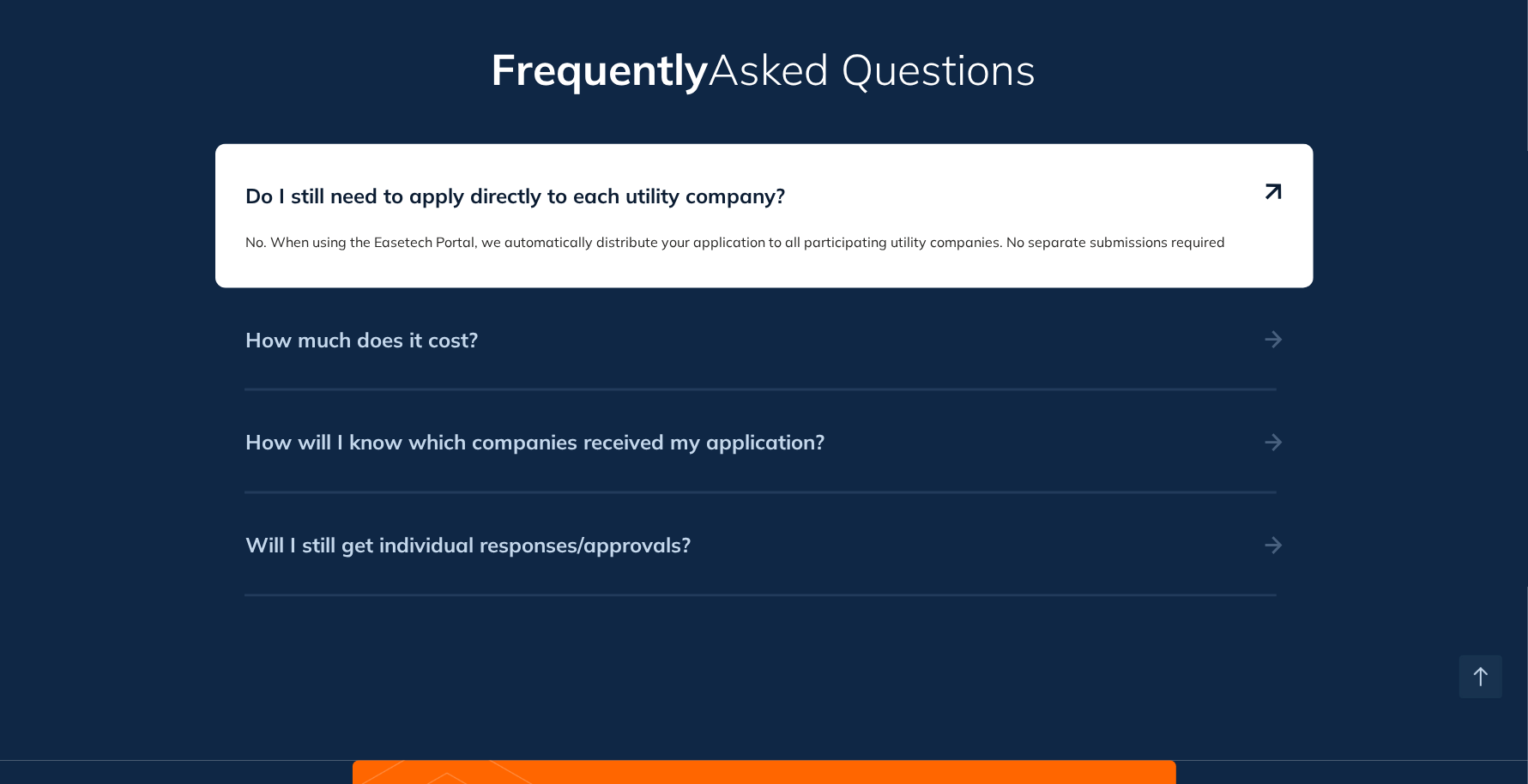 click on "How much does it cost?" at bounding box center (754, 340) 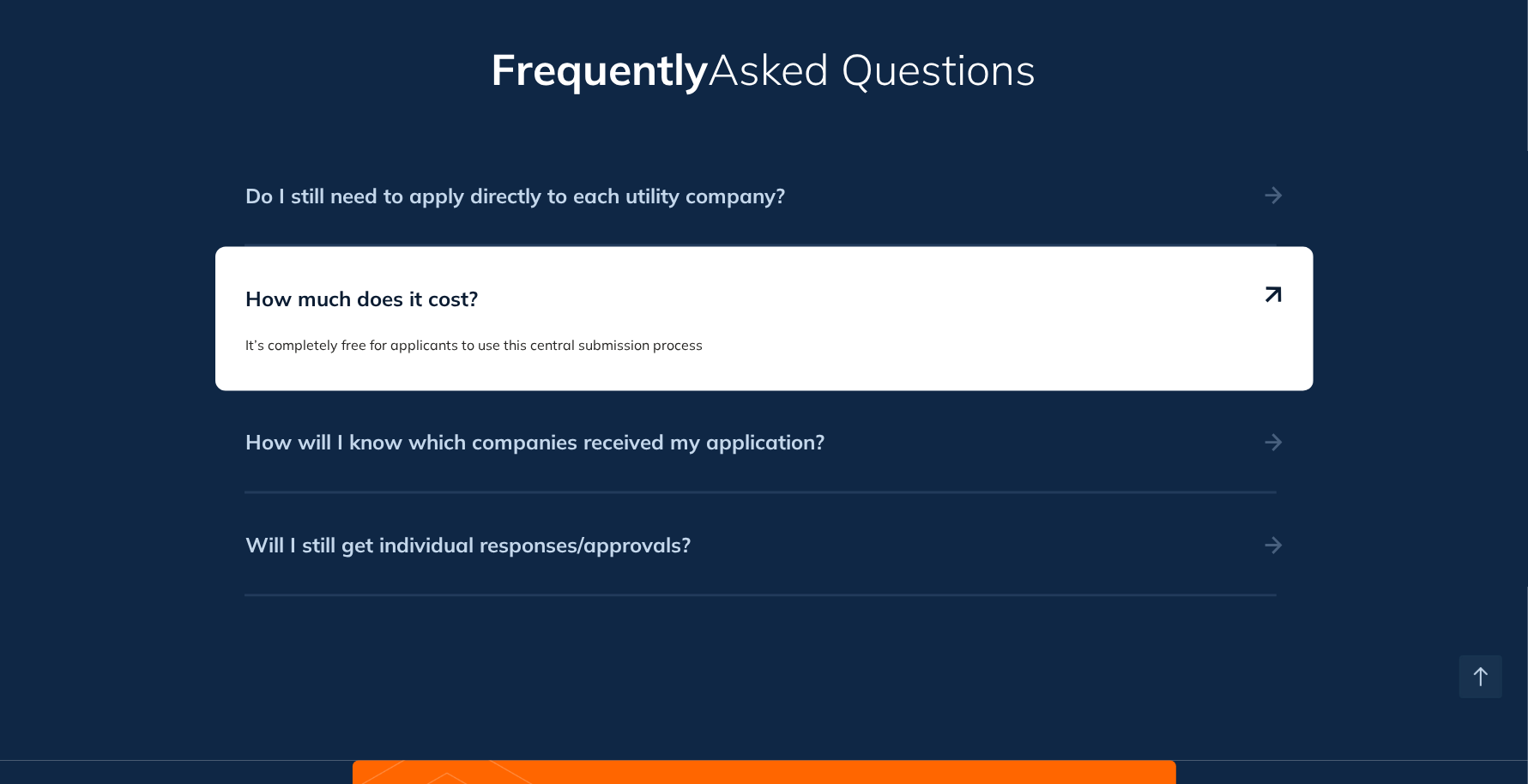click on "How will I know which companies received my application?" at bounding box center [535, 443] 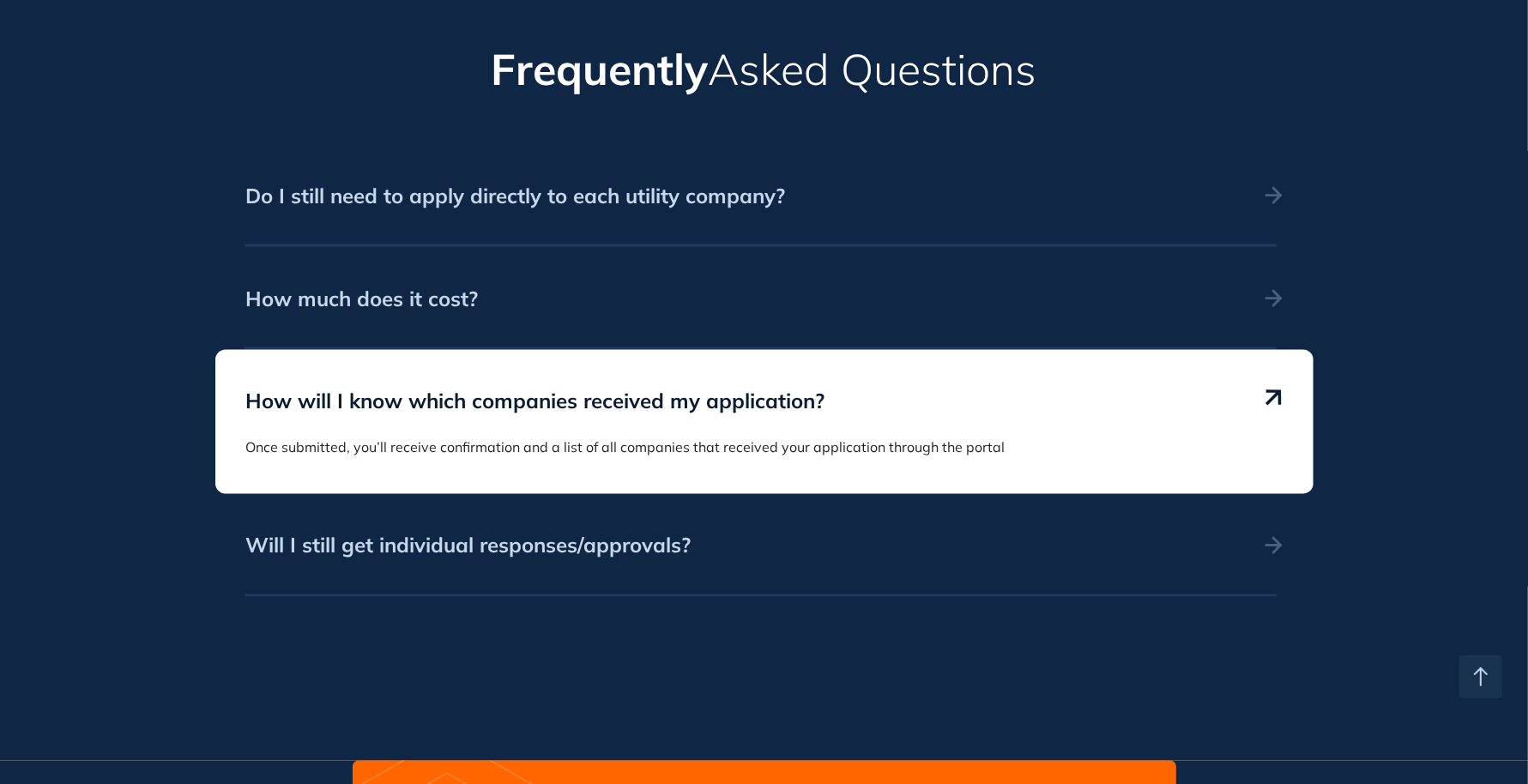 click on "Will I still get individual responses/approvals?" at bounding box center (754, 546) 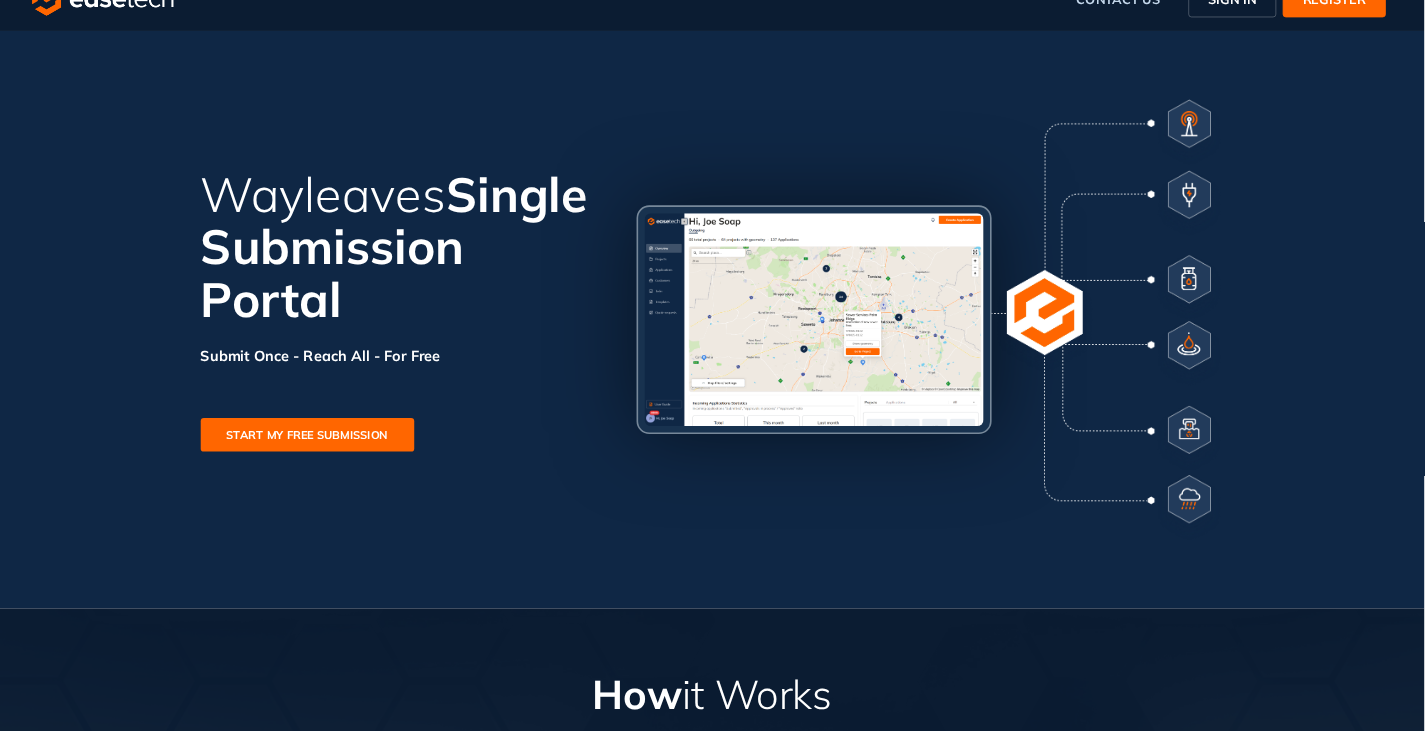scroll, scrollTop: 0, scrollLeft: 0, axis: both 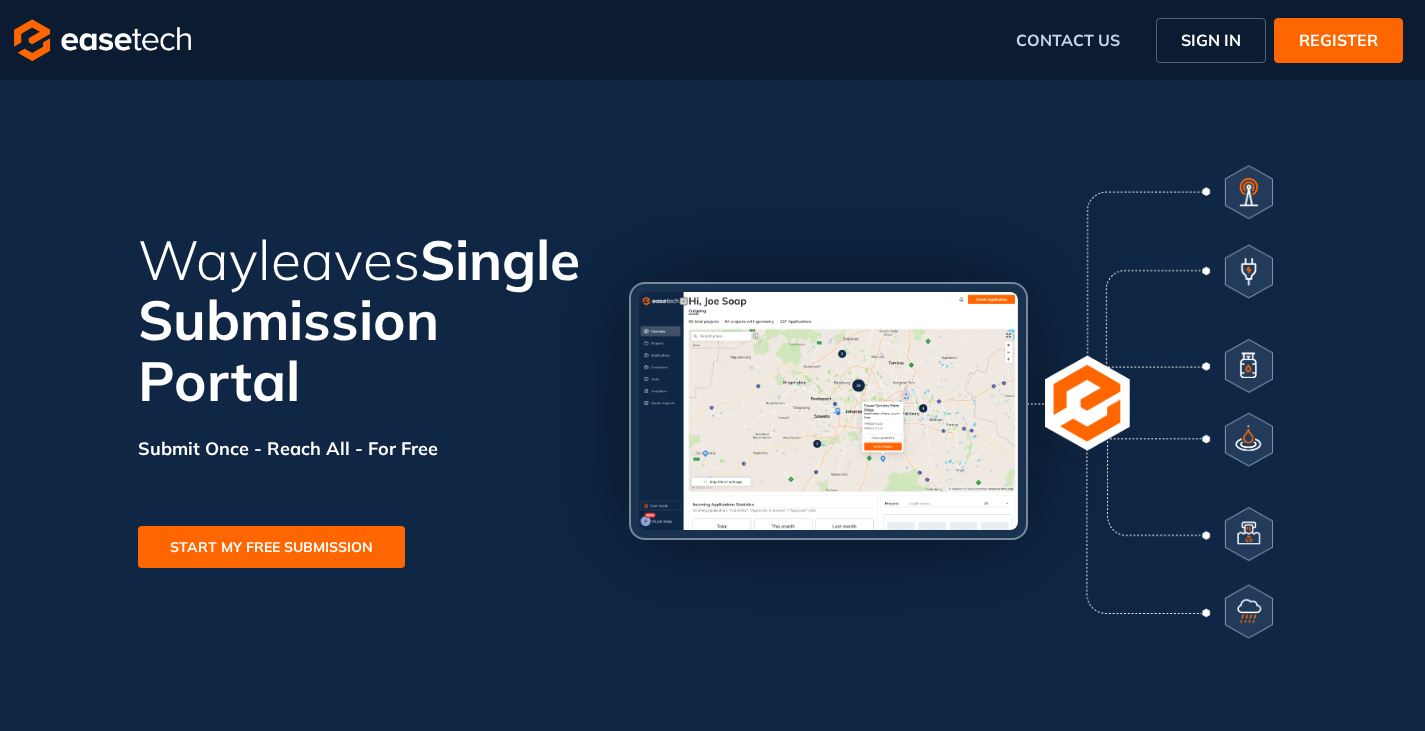 click on "START MY FREE SUBMISSION" at bounding box center (271, 547) 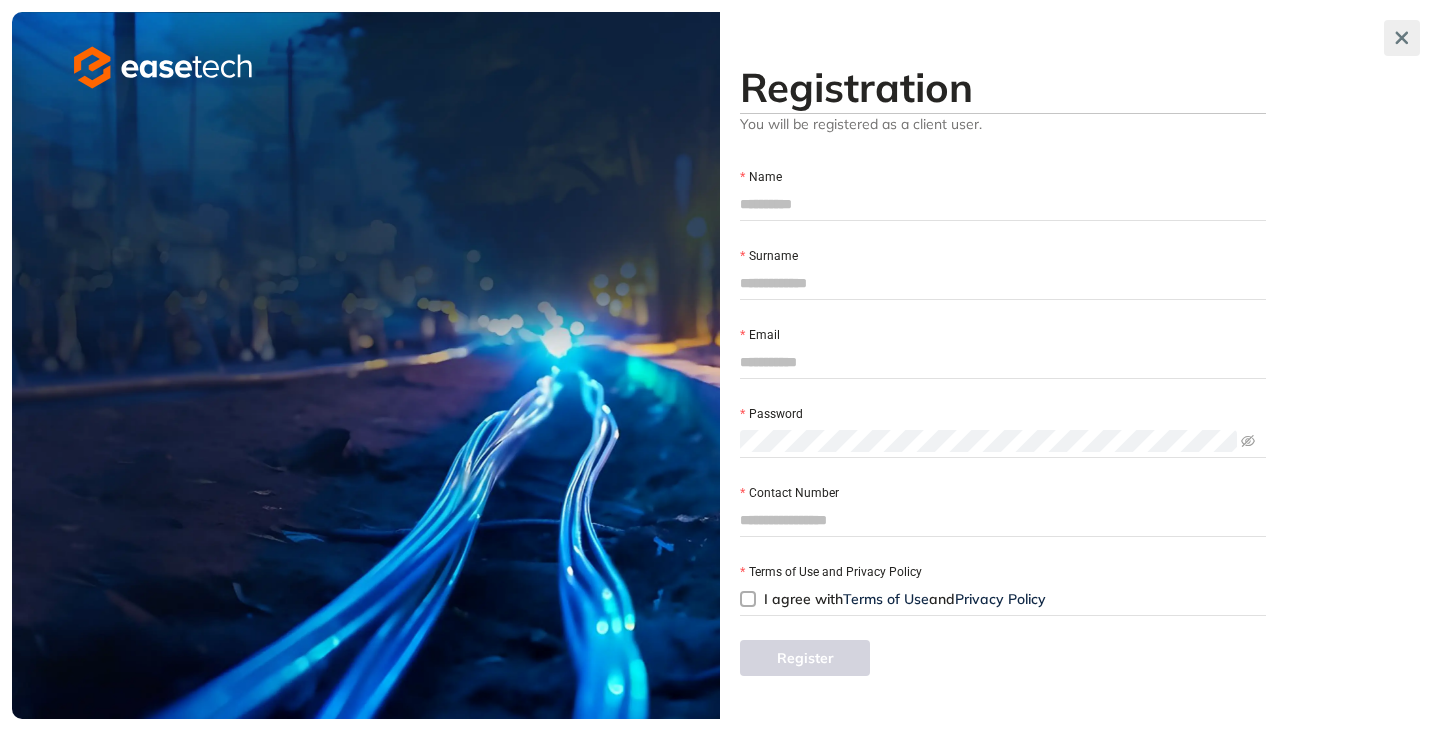 click 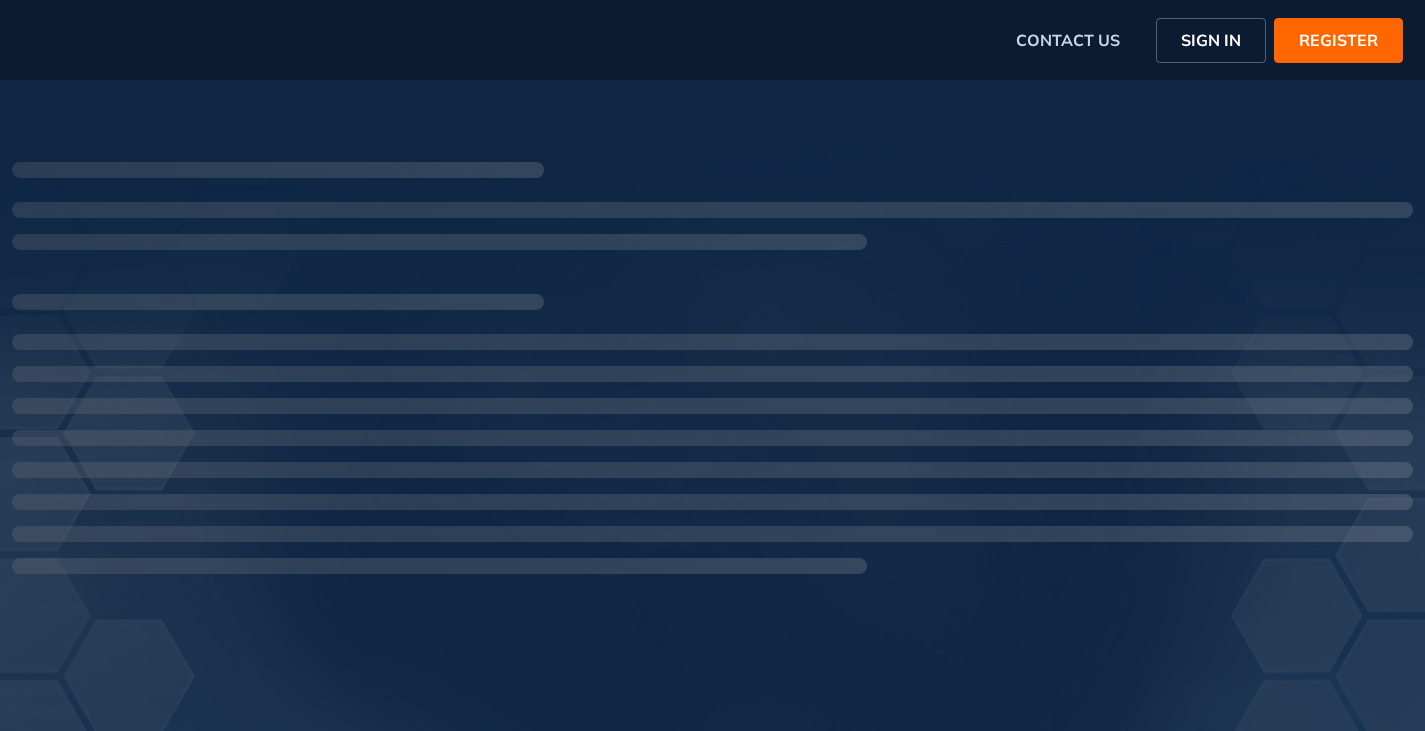 scroll, scrollTop: 0, scrollLeft: 0, axis: both 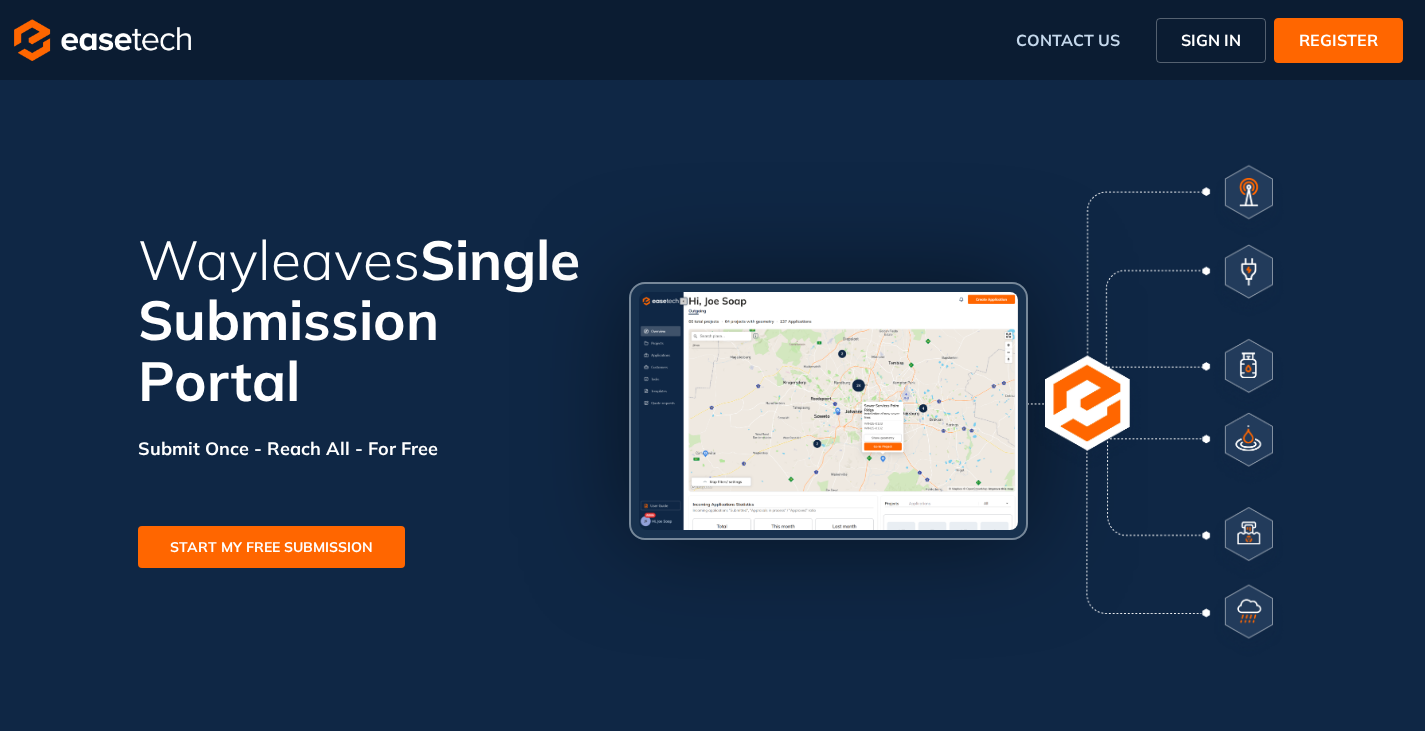 click at bounding box center [102, 40] 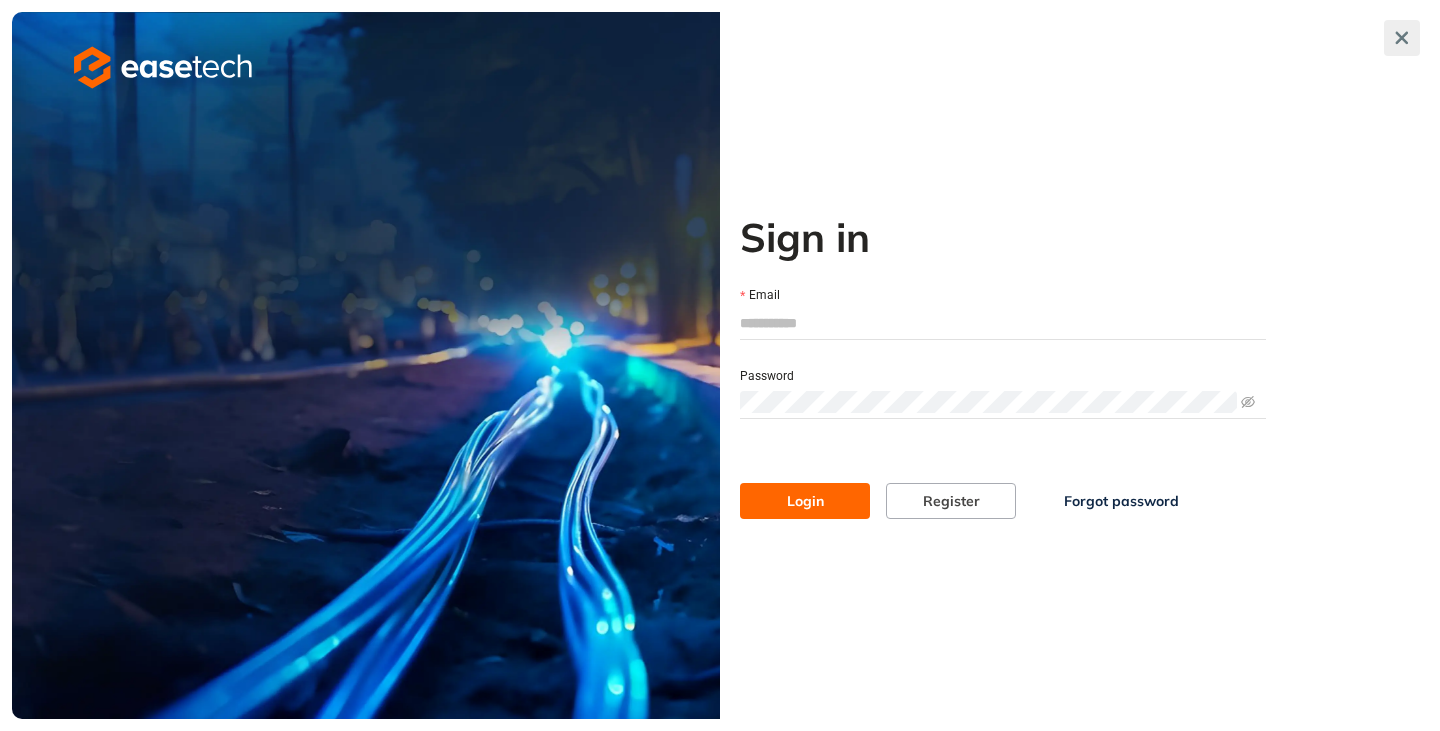 click 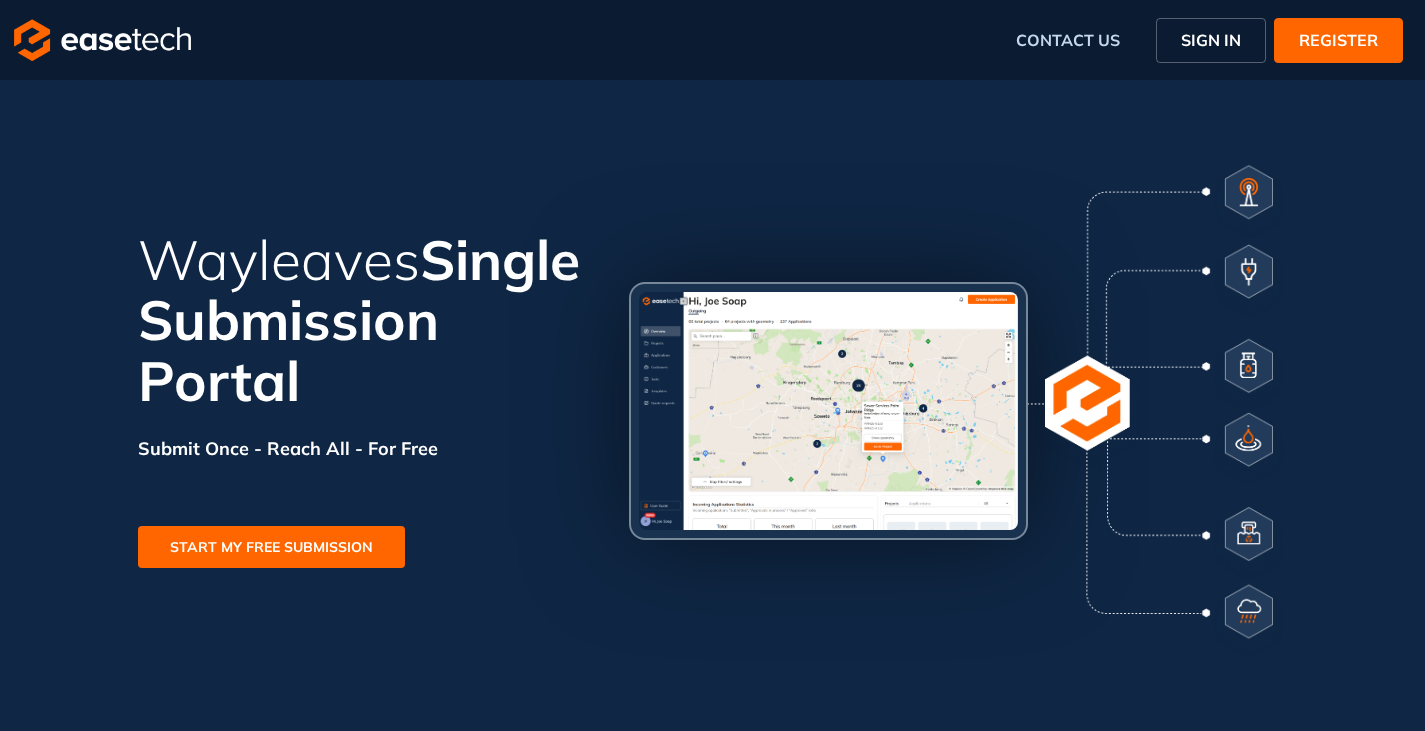click on "REGISTER" at bounding box center [1338, 40] 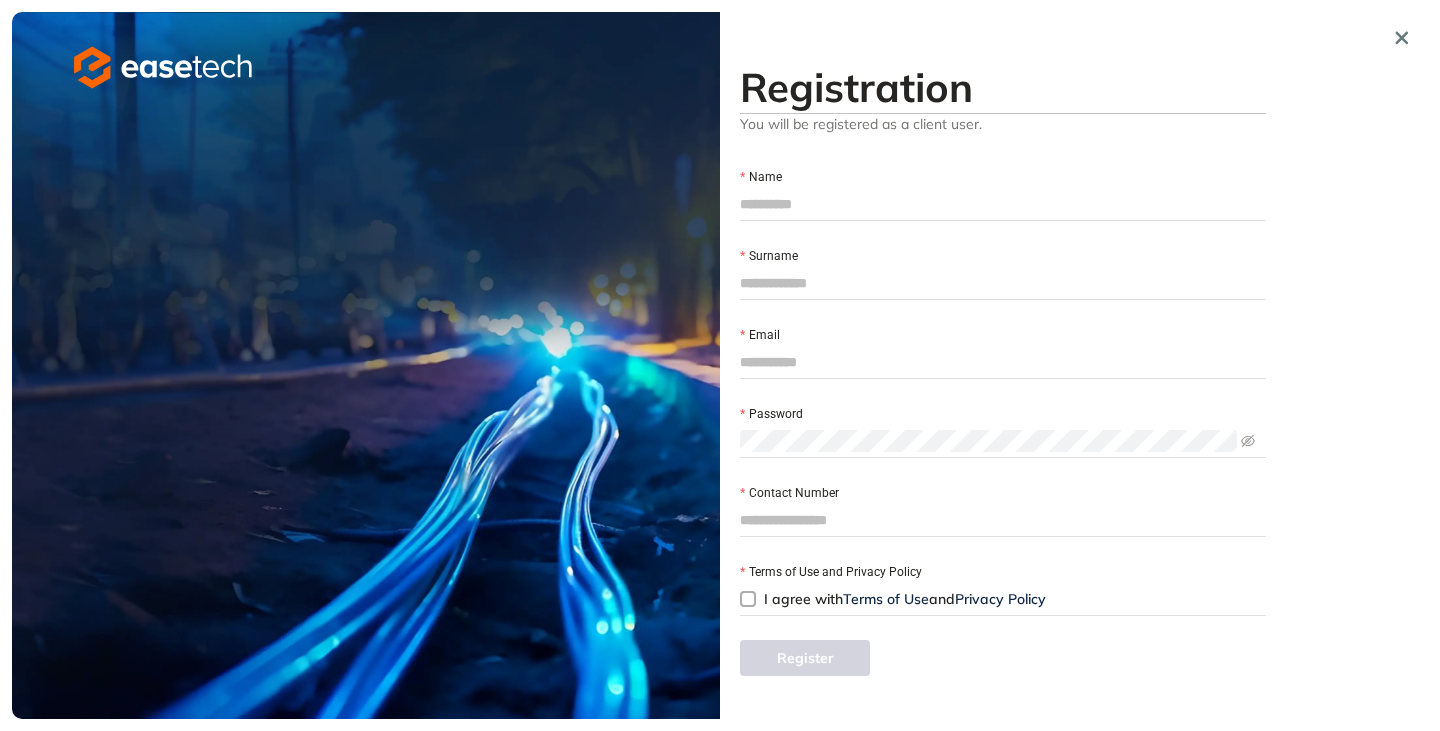 click 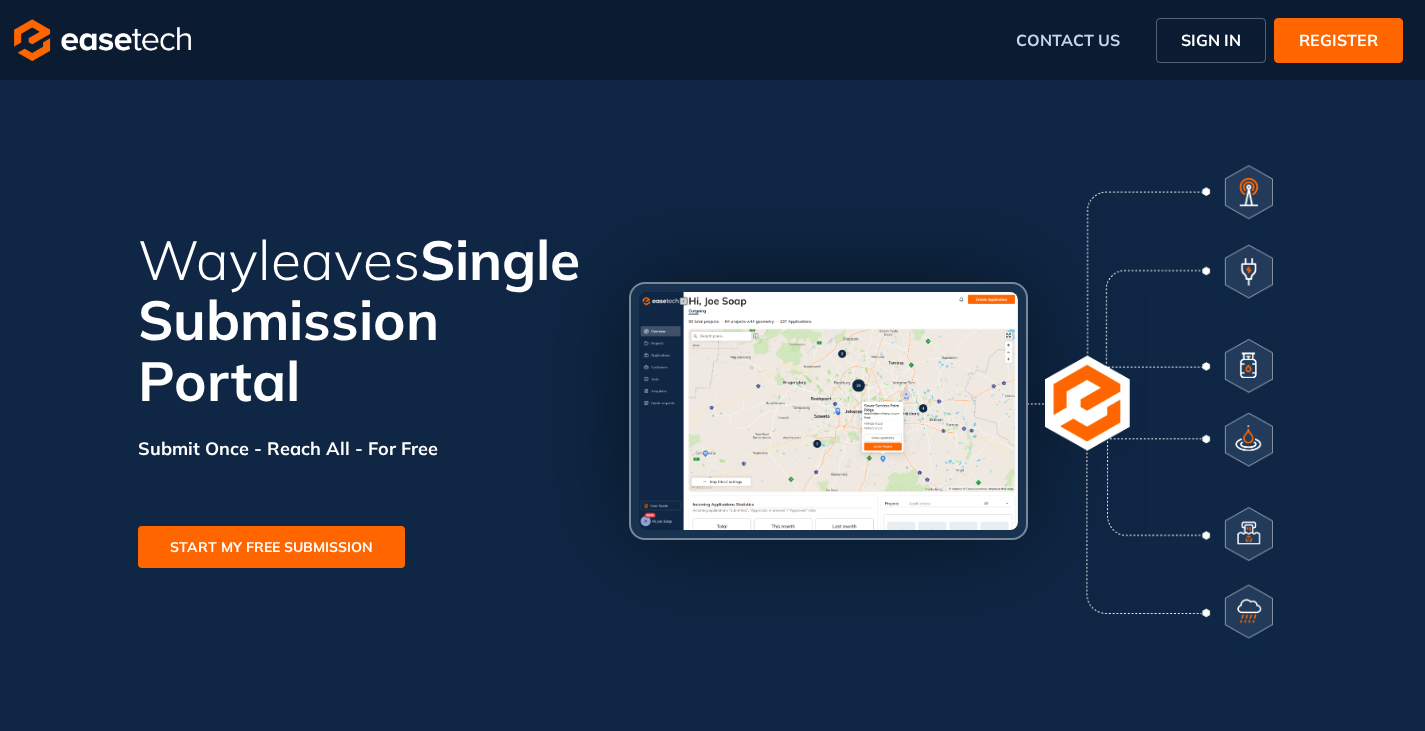click on "REGISTER" at bounding box center [1338, 40] 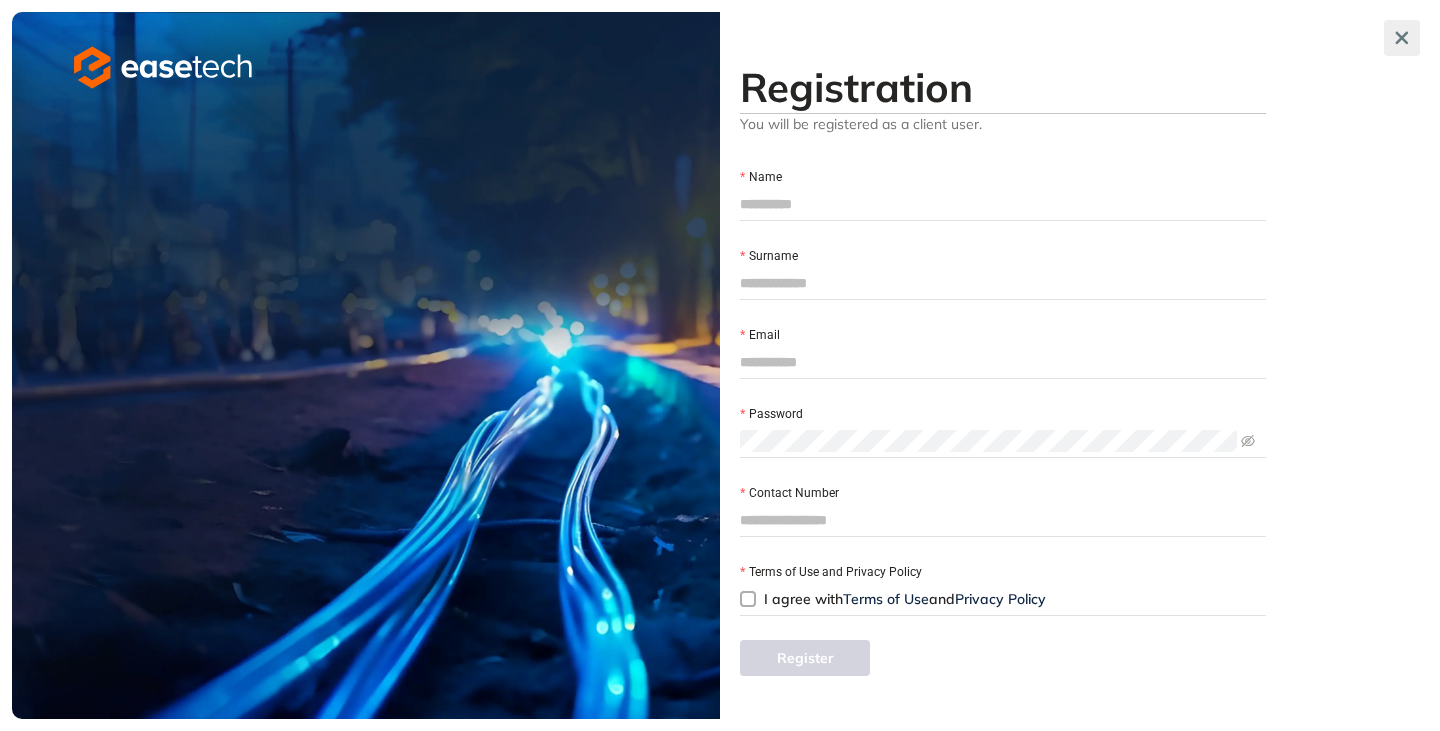 click 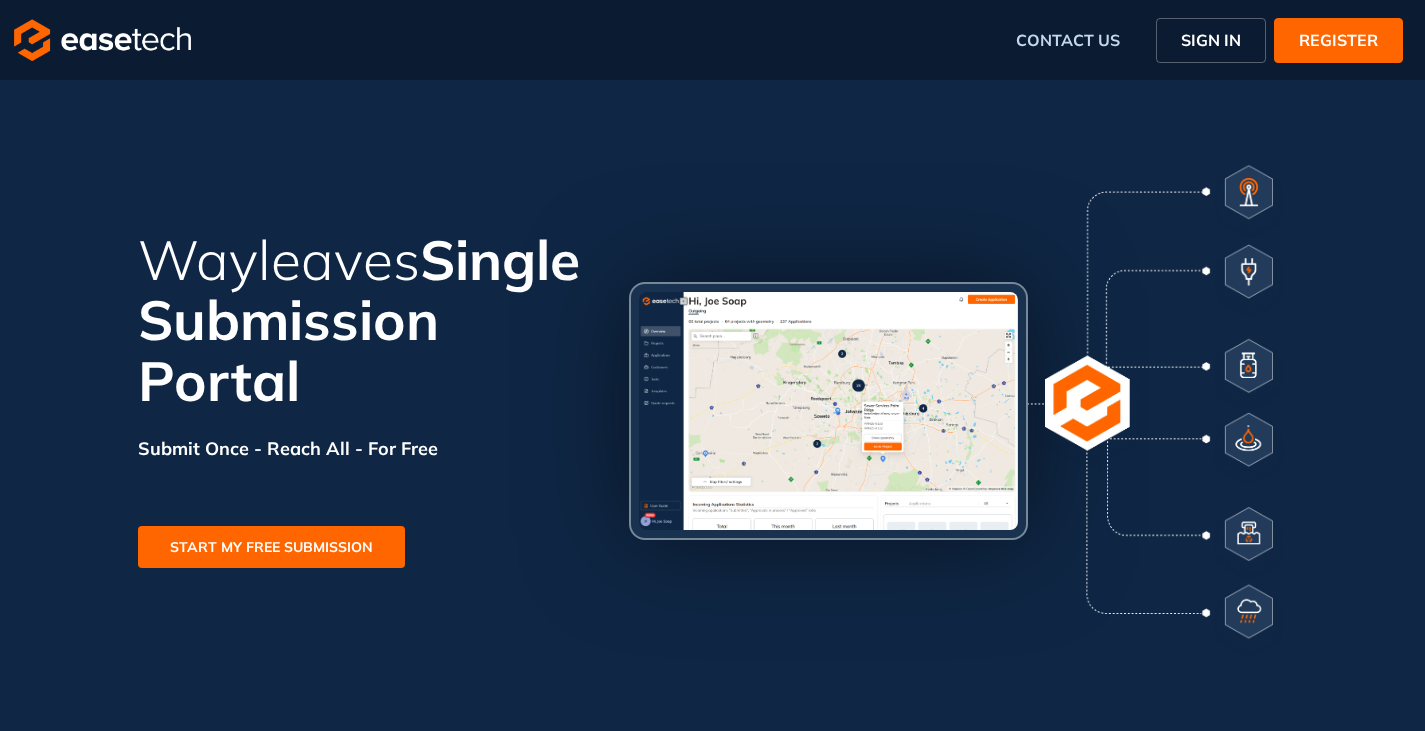 click on "START MY FREE SUBMISSION" at bounding box center [271, 547] 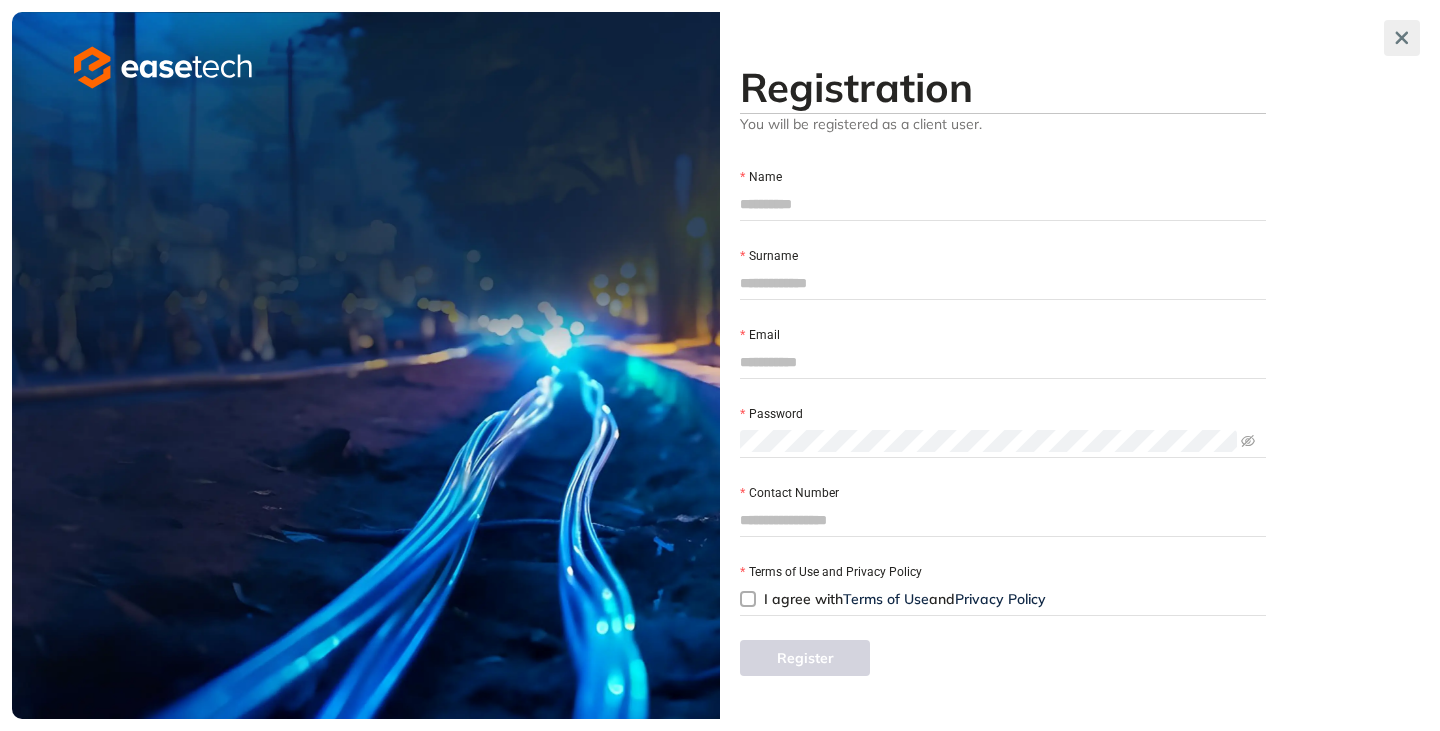 click 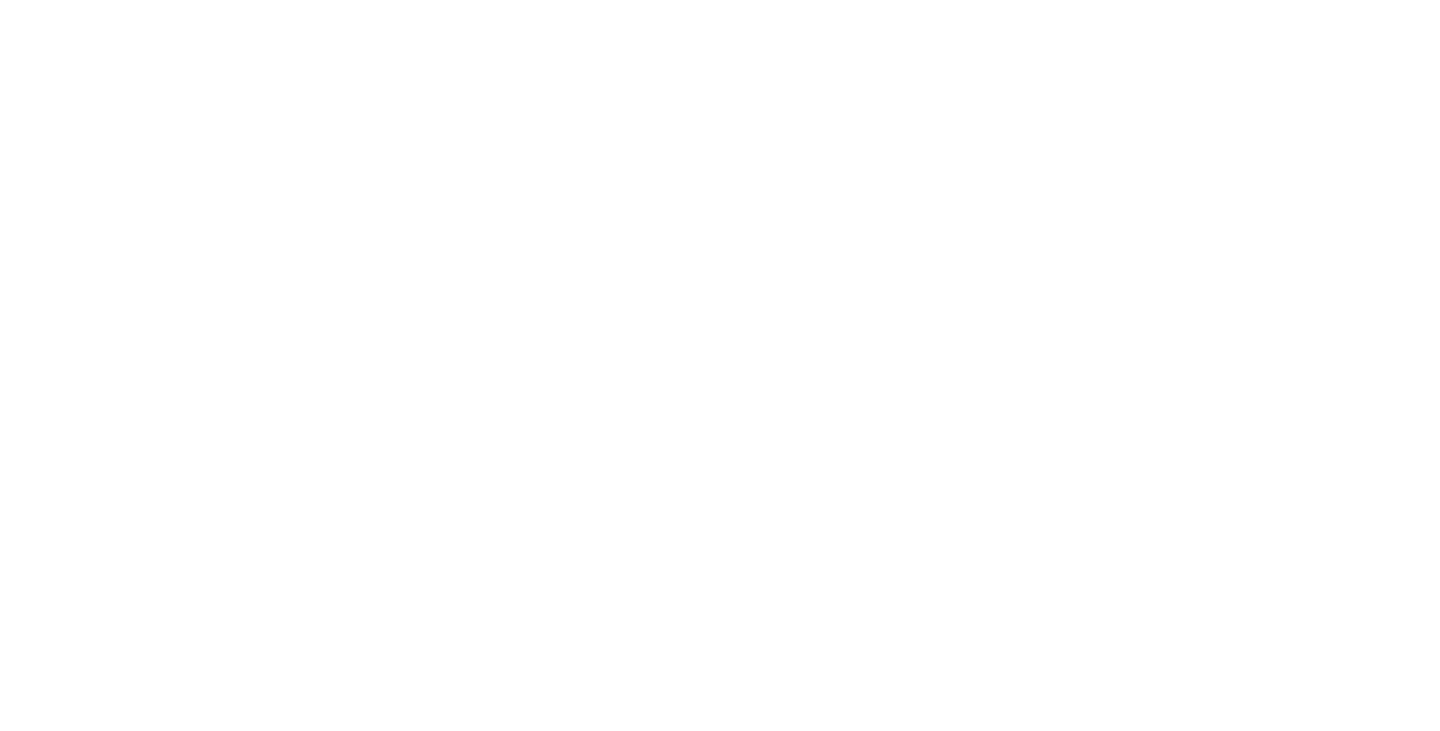 scroll, scrollTop: 0, scrollLeft: 0, axis: both 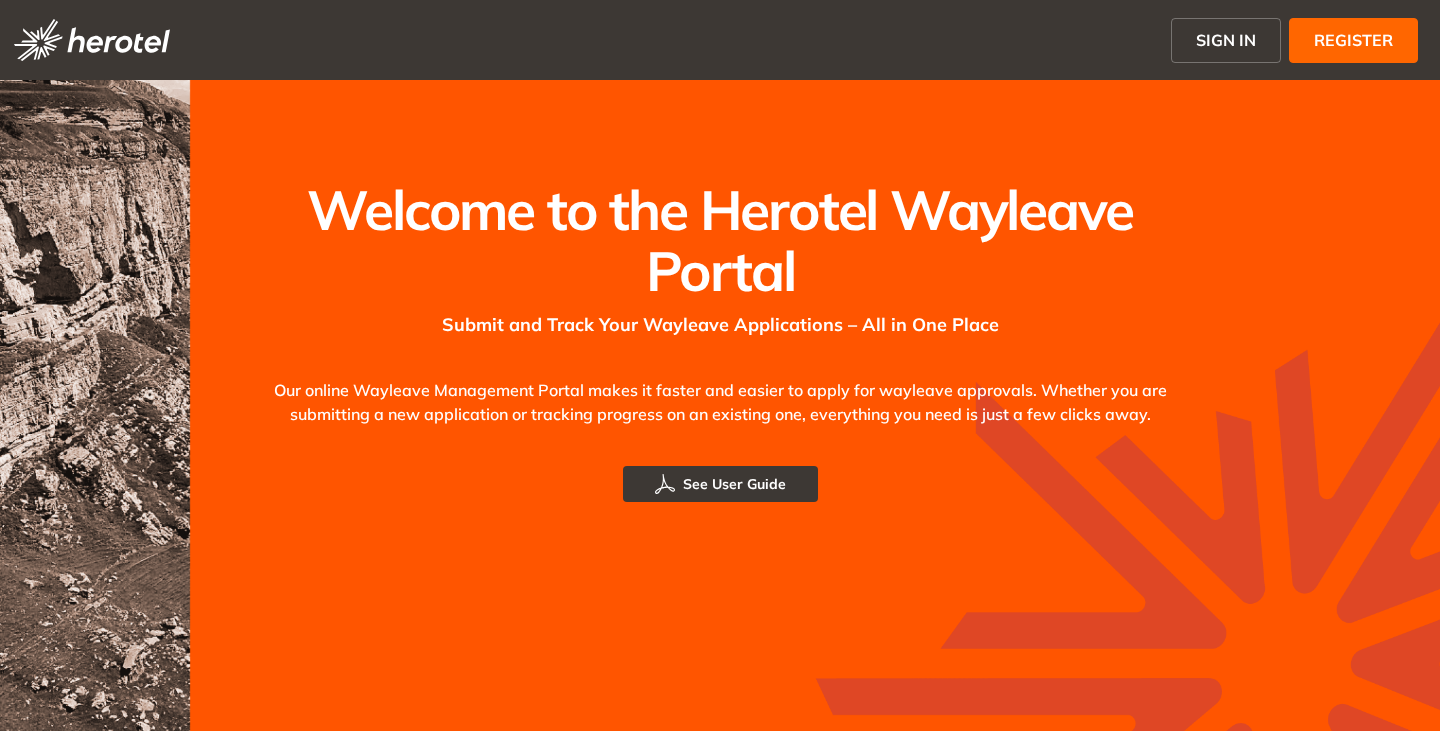 click on "SIGN IN" at bounding box center [1226, 40] 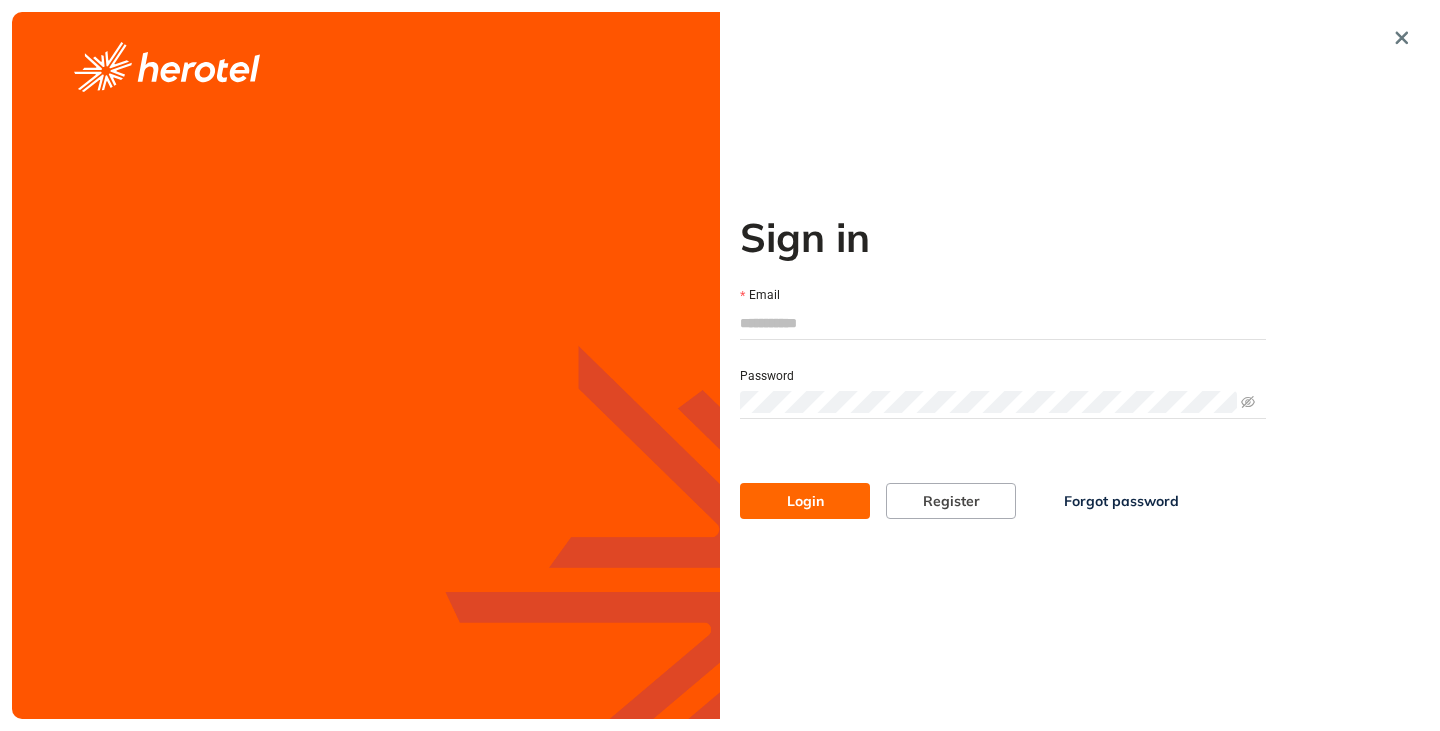 click on "Email" at bounding box center [1003, 323] 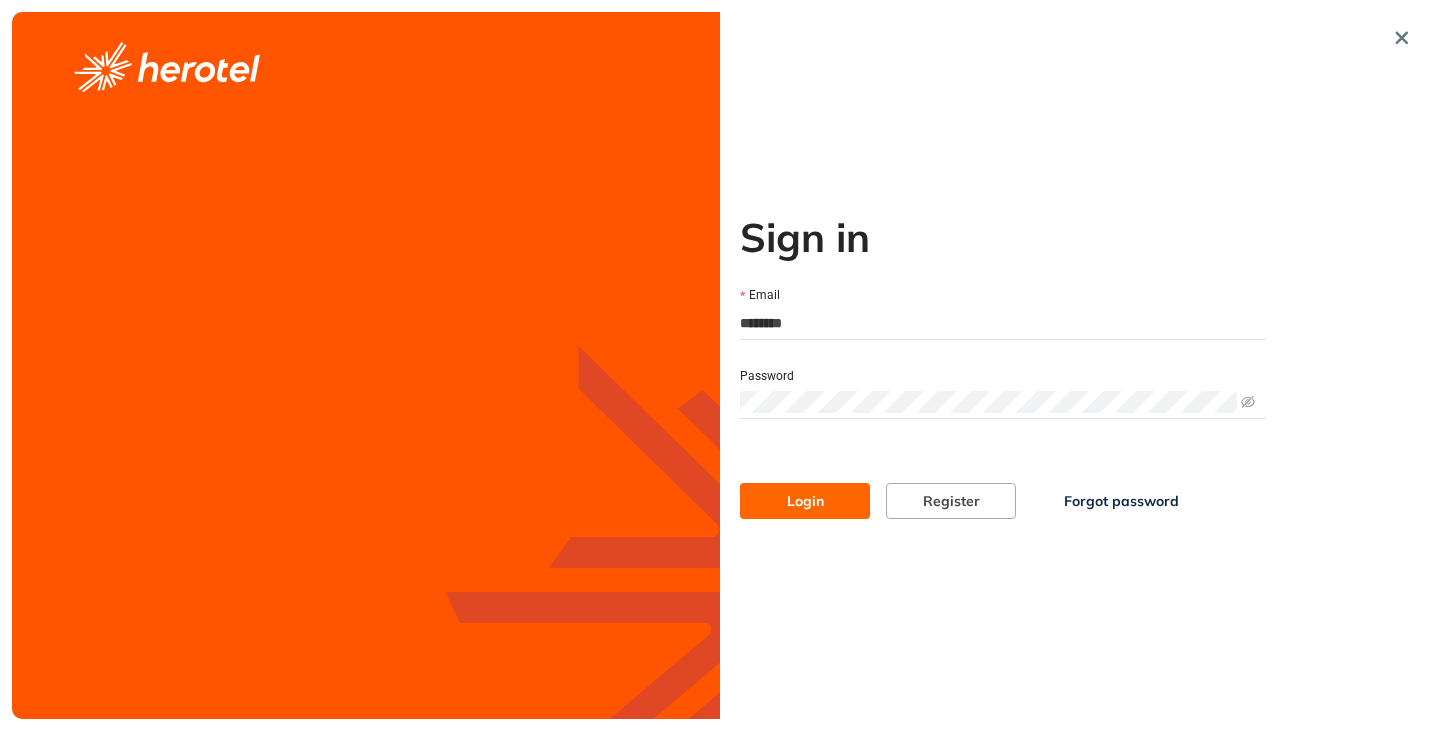 type on "**********" 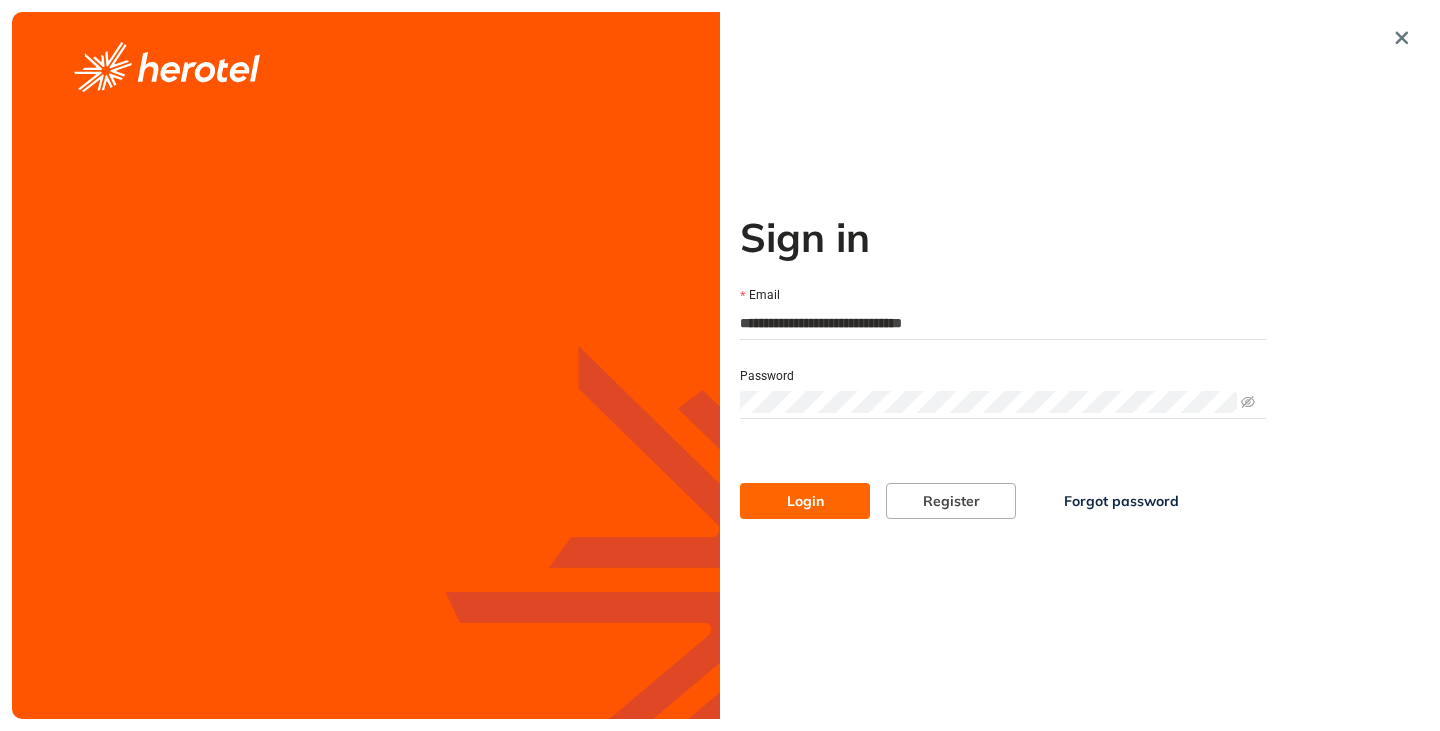 click on "Login" at bounding box center (805, 501) 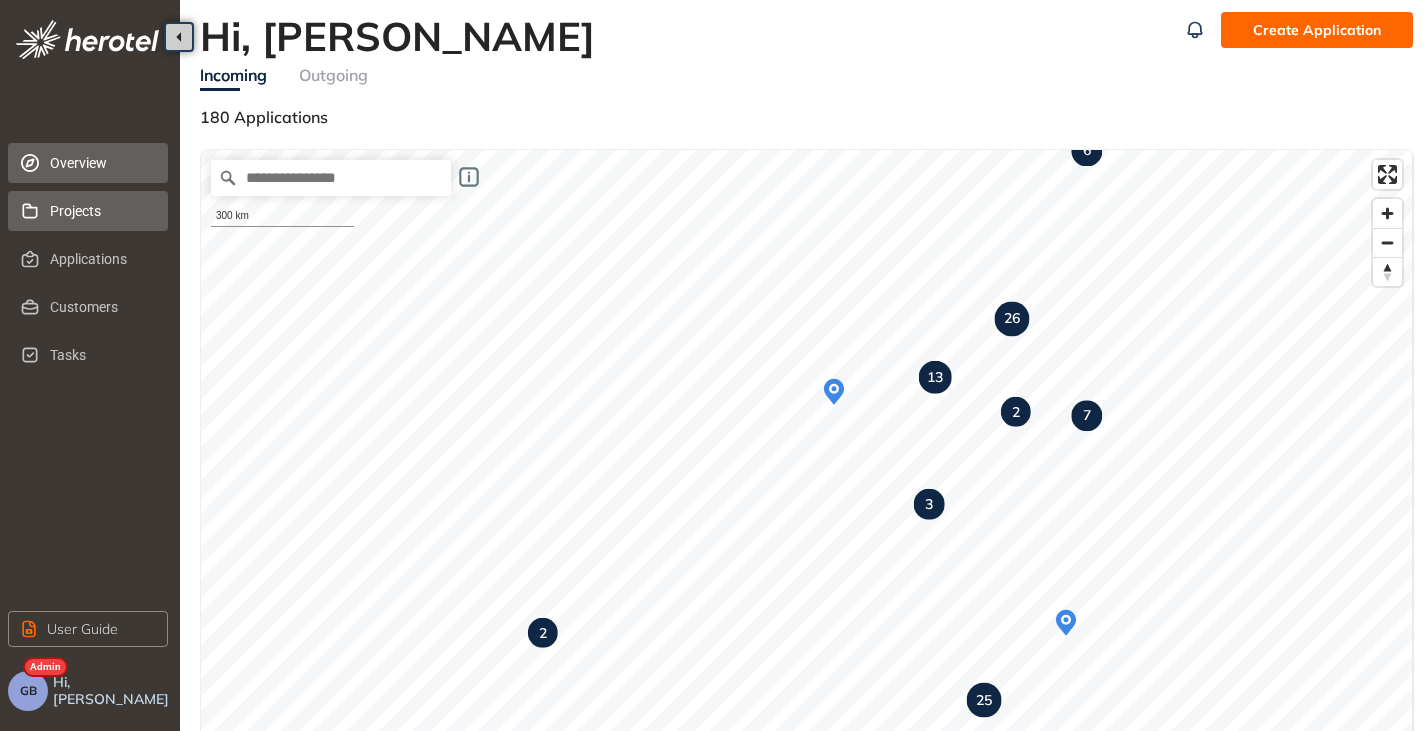 click on "Projects" at bounding box center (101, 211) 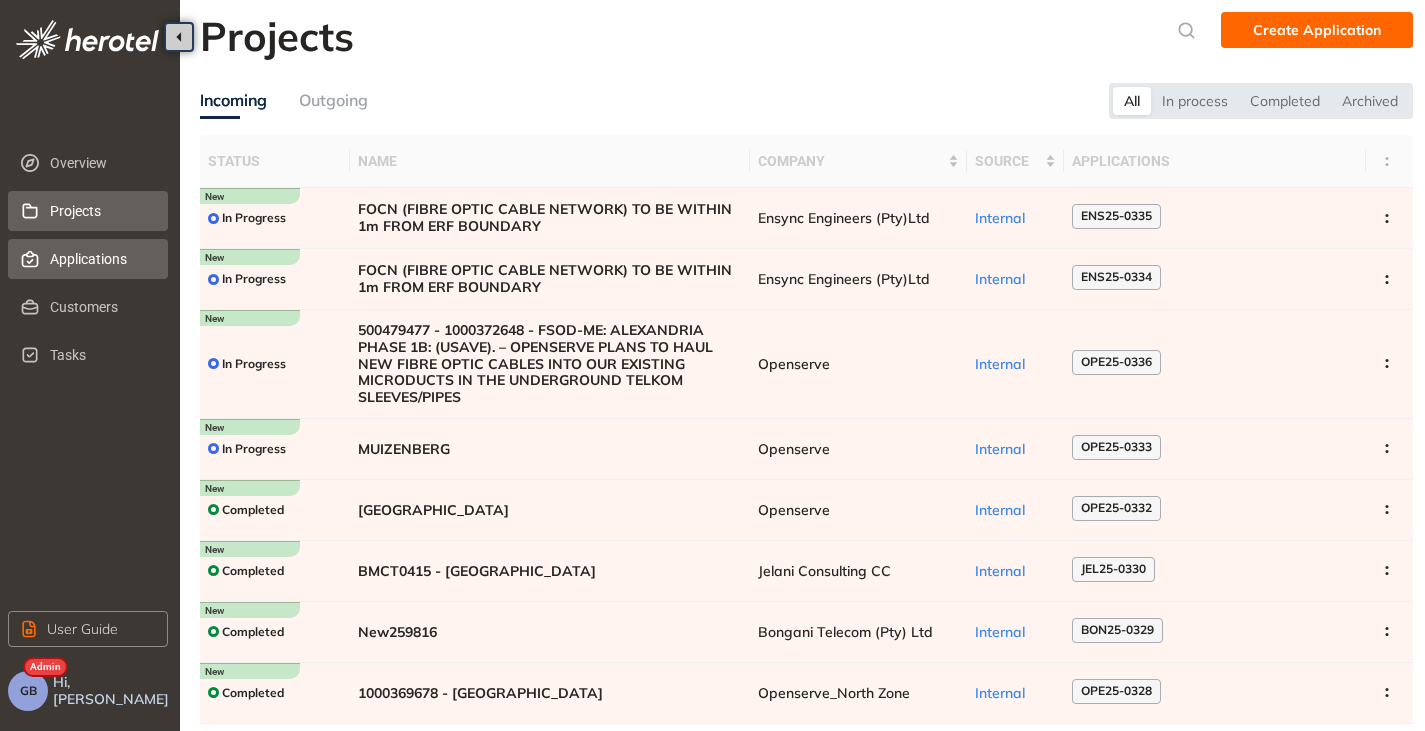 click on "Applications" at bounding box center [101, 259] 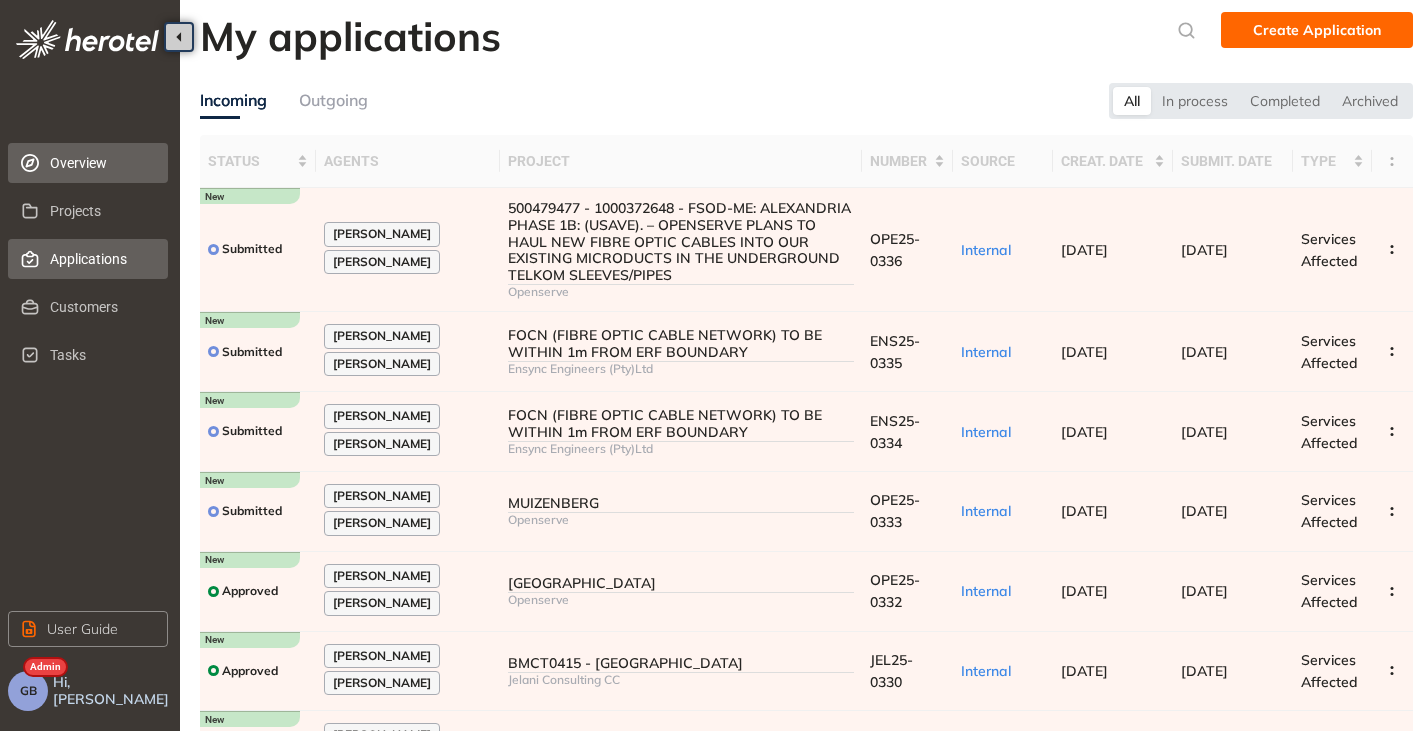 click on "Overview" at bounding box center (101, 163) 